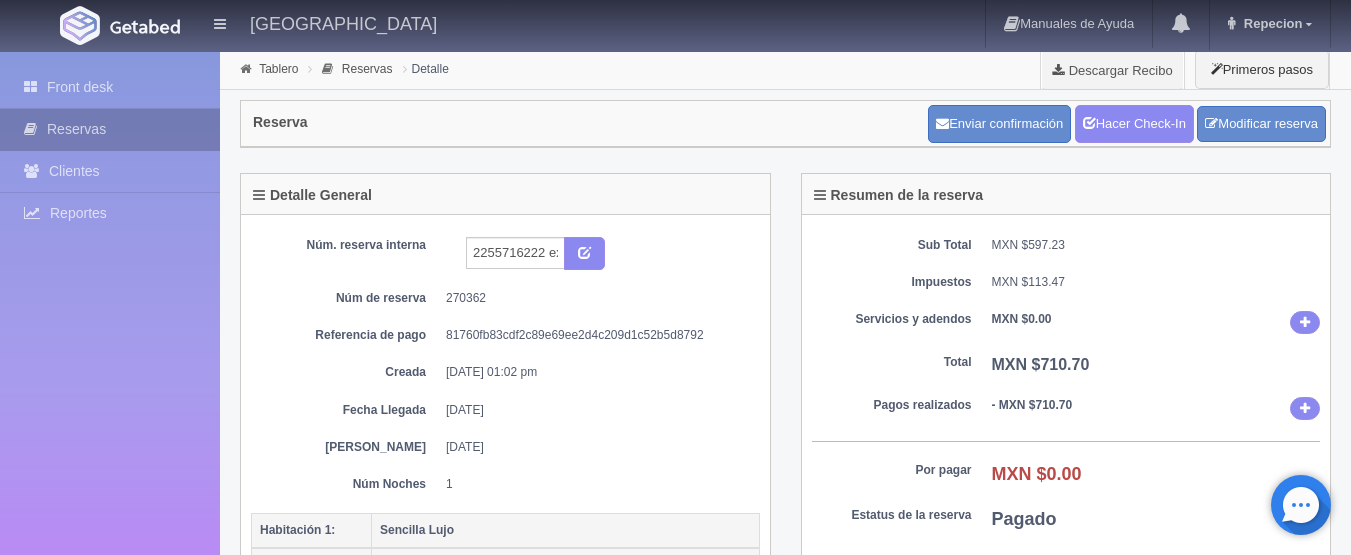 scroll, scrollTop: 1029, scrollLeft: 0, axis: vertical 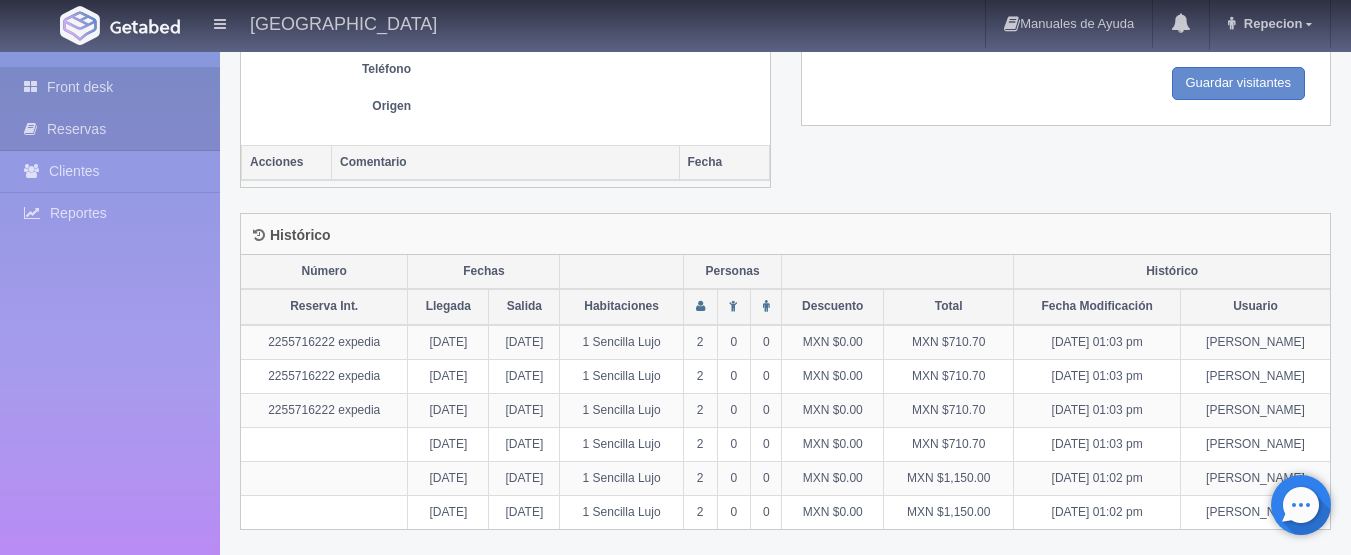 click on "Front desk" at bounding box center [110, 87] 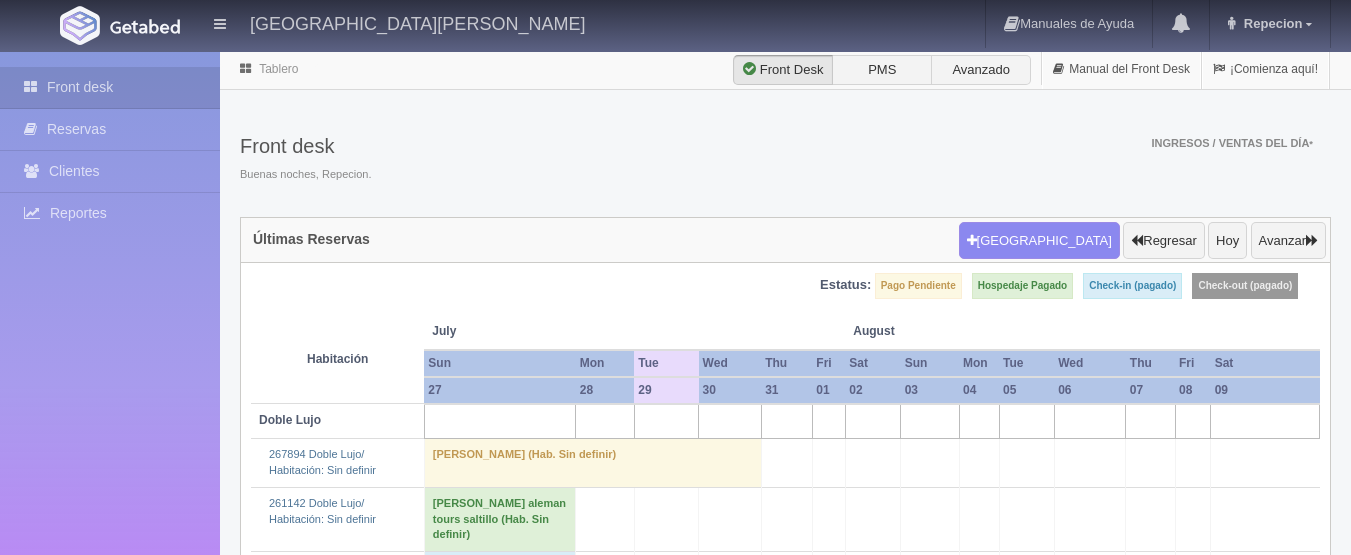 scroll, scrollTop: 0, scrollLeft: 0, axis: both 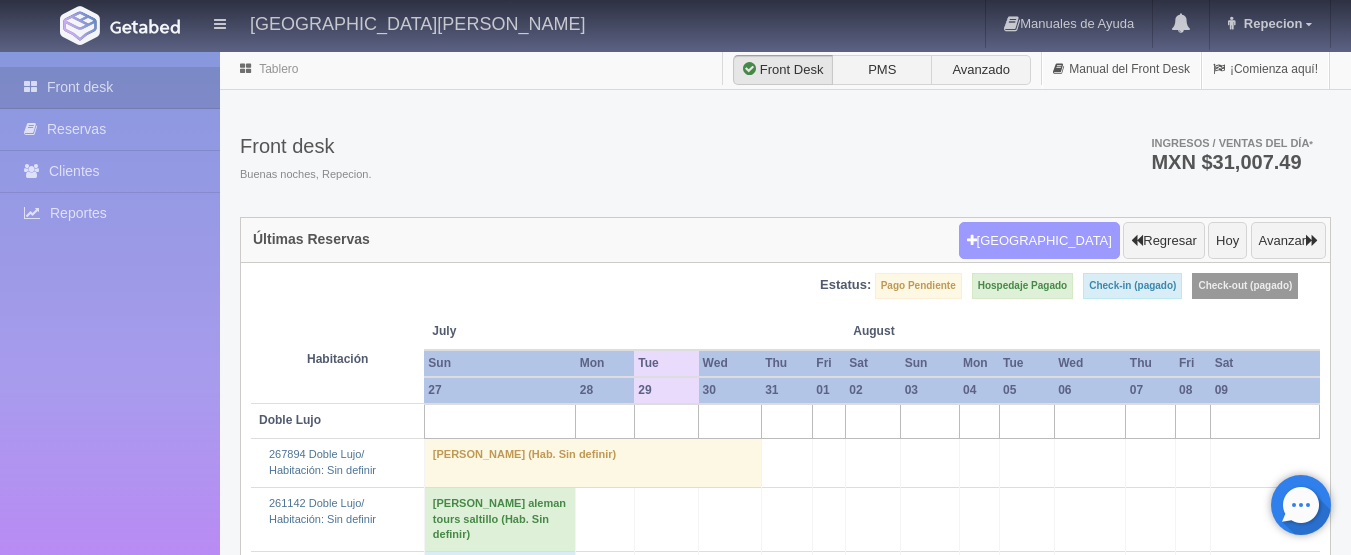 click on "Nueva Reserva" at bounding box center [1039, 241] 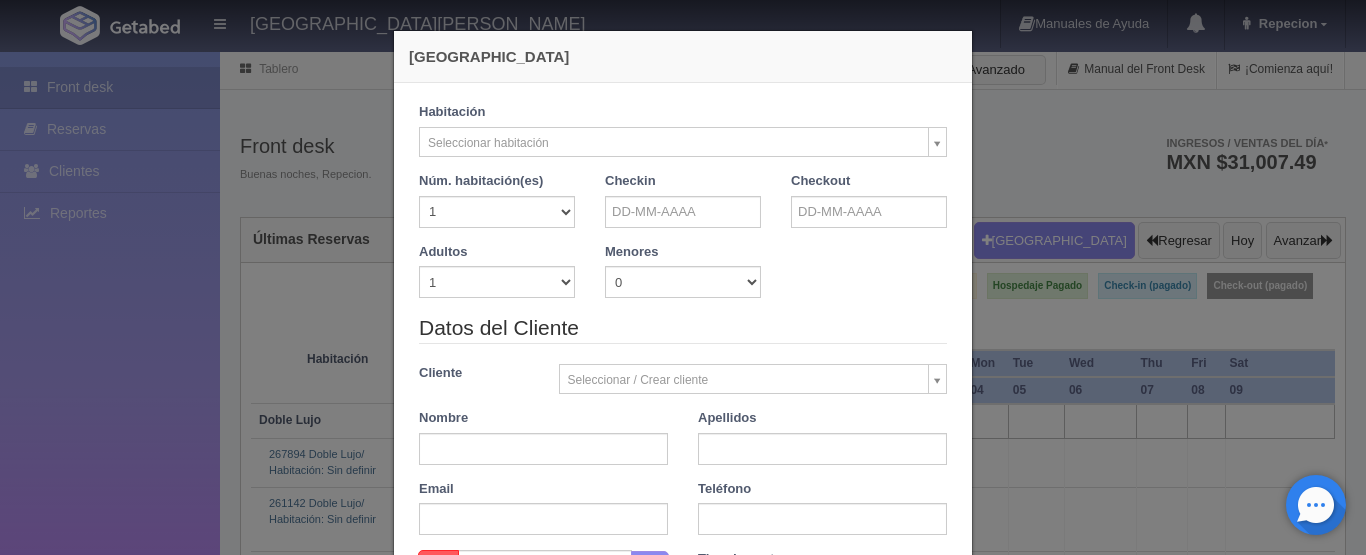 checkbox on "false" 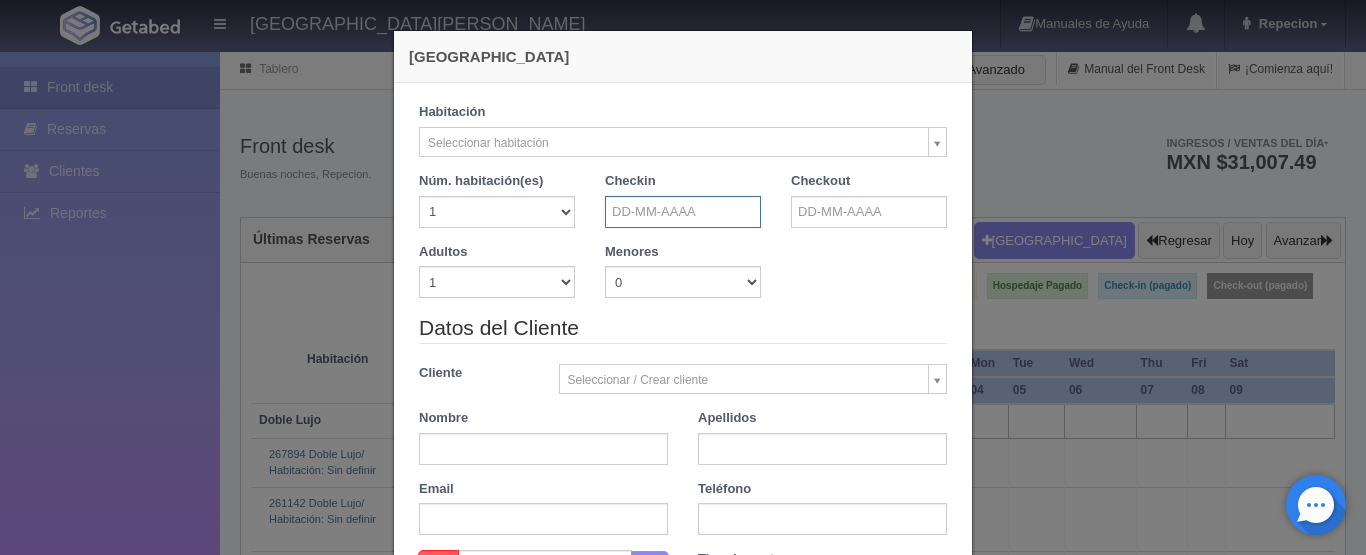 click at bounding box center (683, 212) 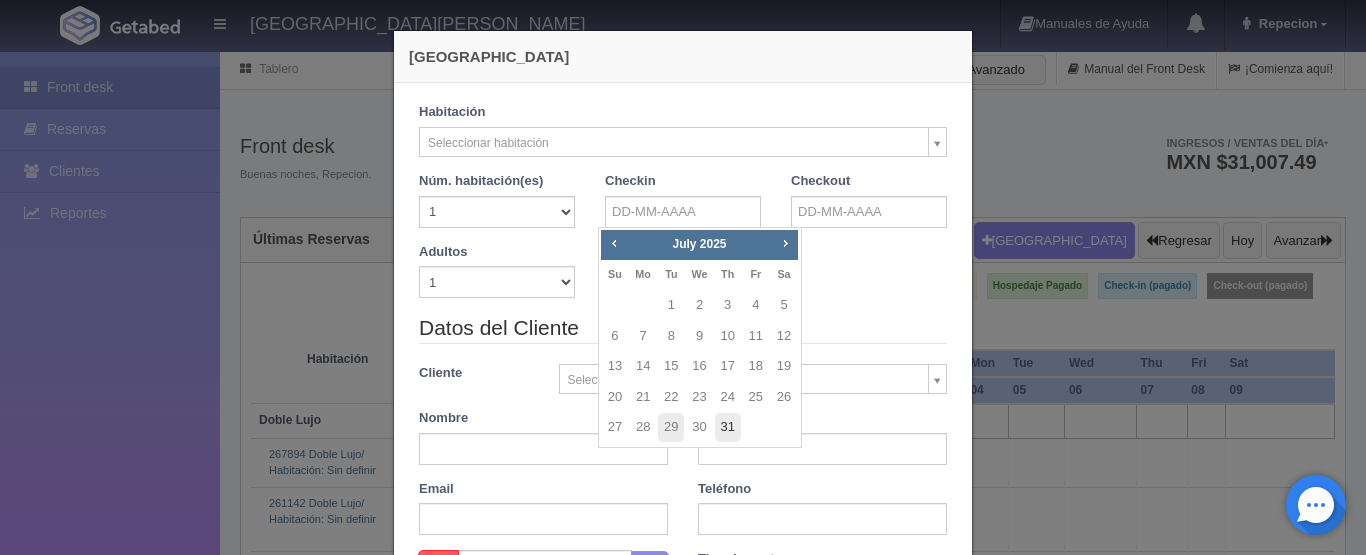 click on "31" at bounding box center [728, 427] 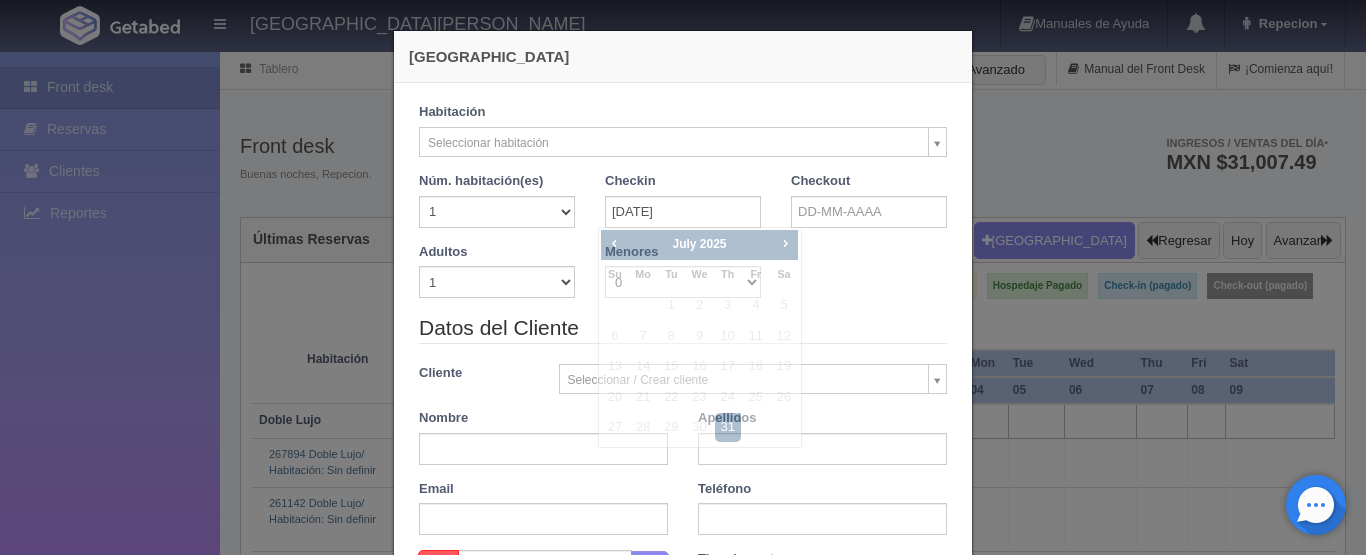 checkbox on "false" 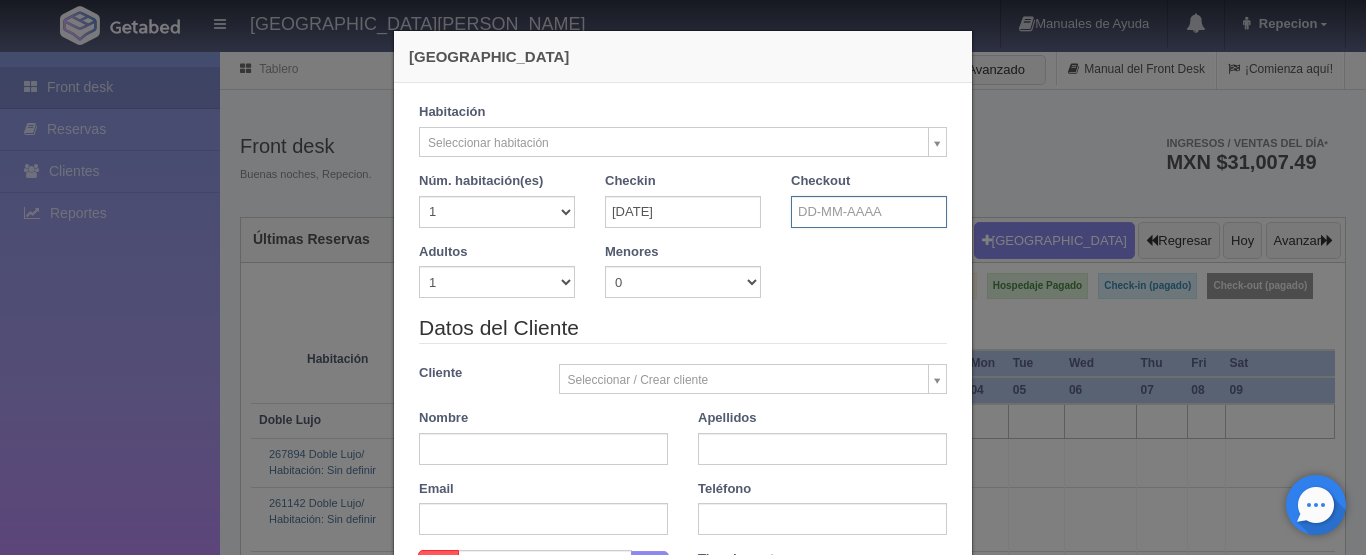 click at bounding box center (869, 212) 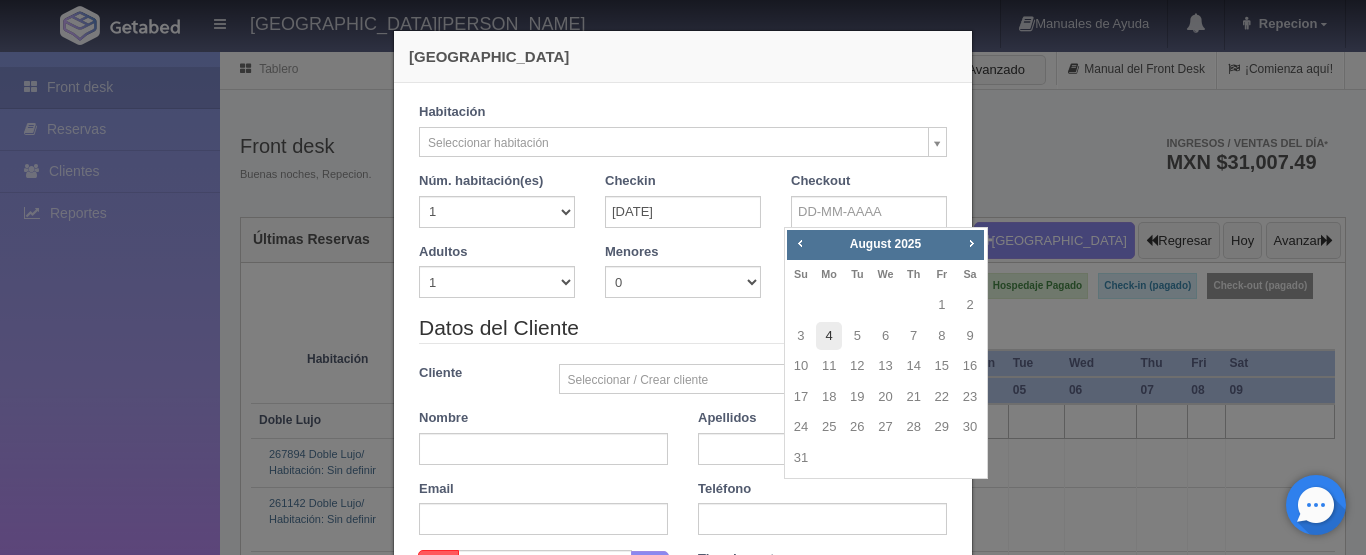 click on "4" at bounding box center [829, 336] 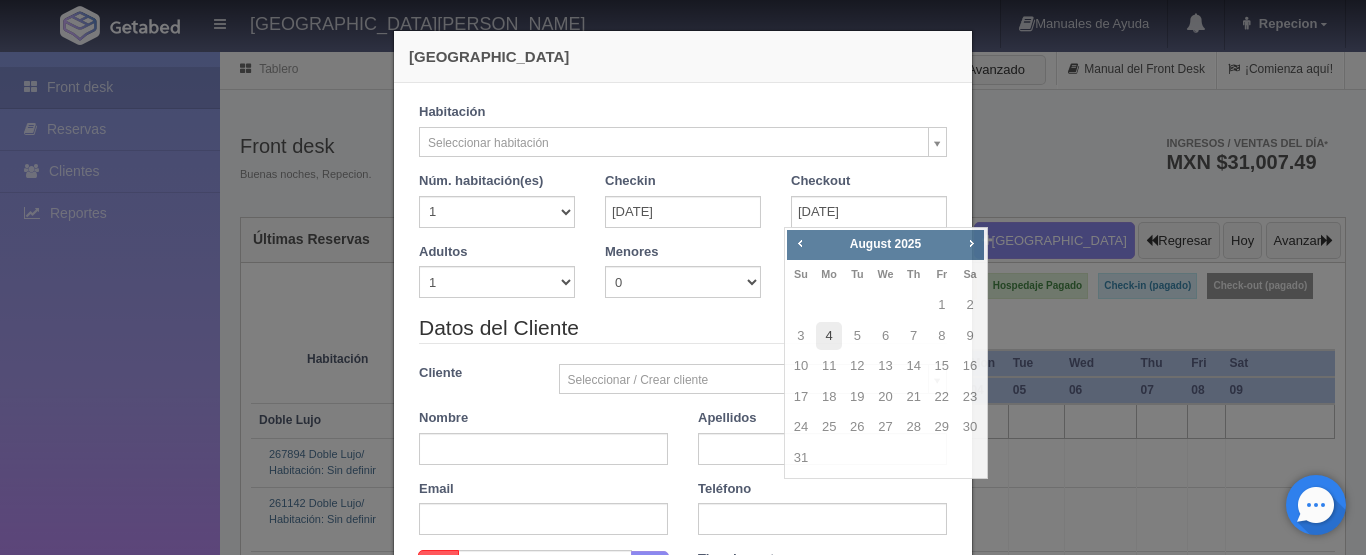 checkbox on "false" 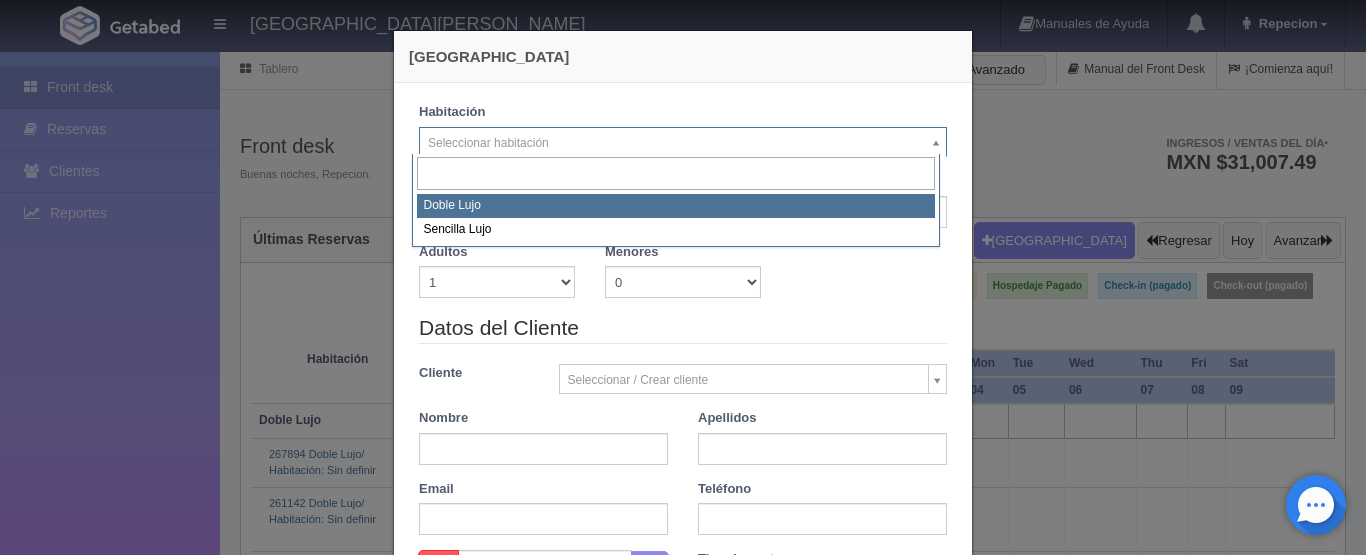 click on "HOTEL SAN FRANCISCO PLAZA
Manuales de Ayuda
Actualizaciones recientes
Repecion
Mi Perfil
Salir / Log Out
Procesando...
Front desk
Reservas
Clientes
Reportes
Reporte del día
Concentrado de ventas
Analíticas y revenue
Tablero" at bounding box center (683, 2165) 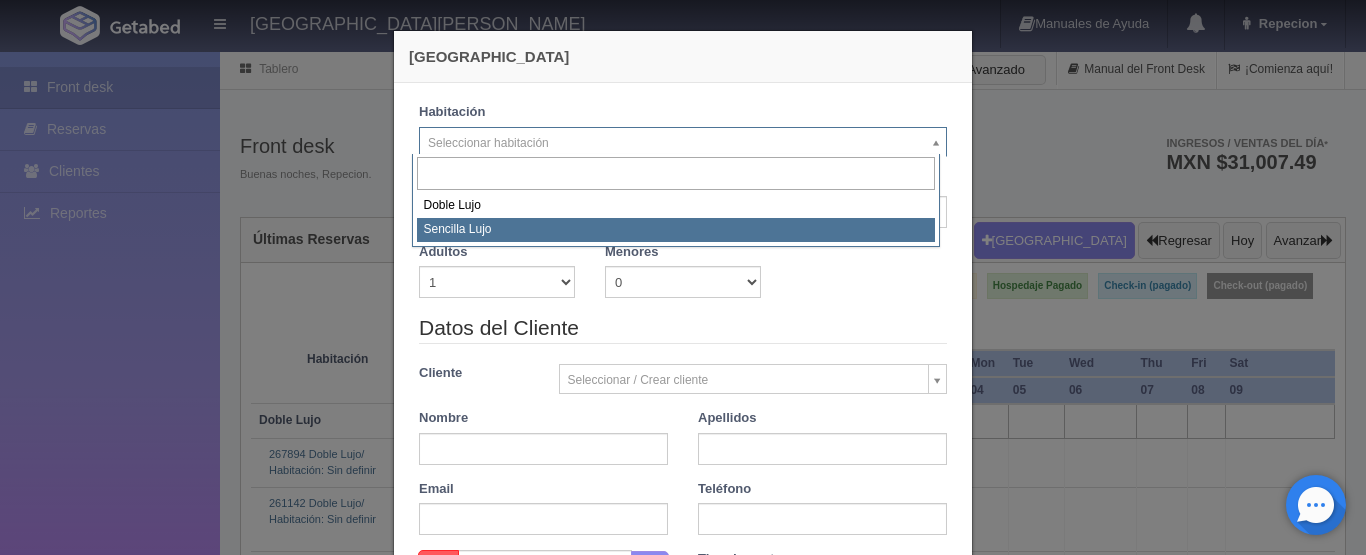 select on "576" 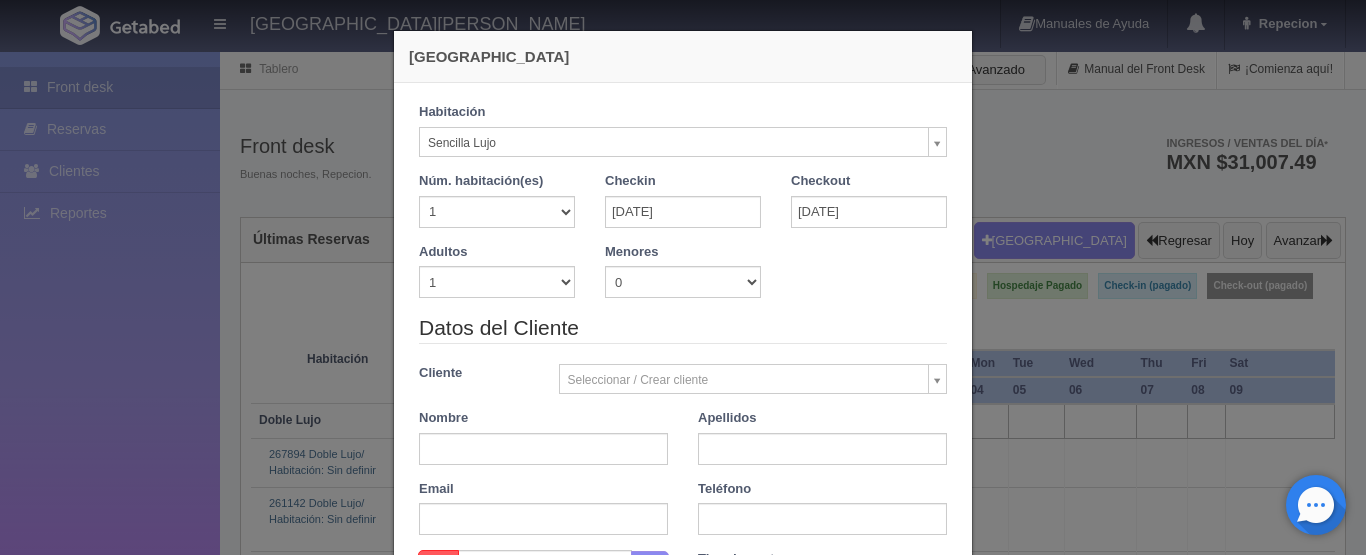 checkbox on "false" 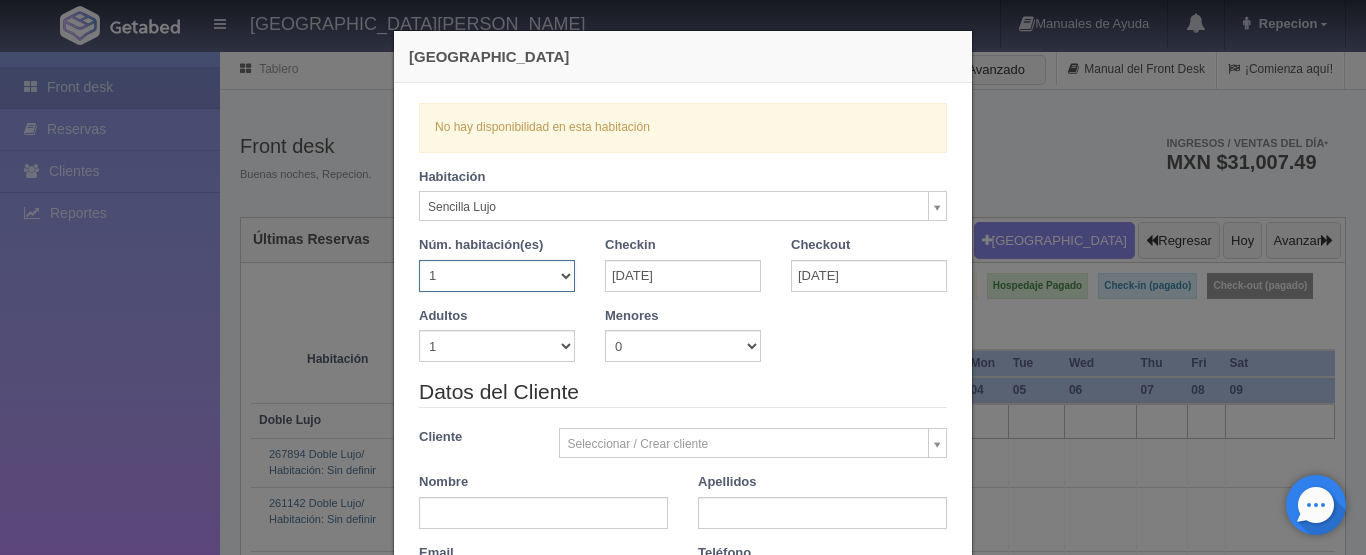 click on "1
2
3
4
5
6
7
8
9
10
11
12
13
14
15
16
17
18
19
20" at bounding box center (497, 276) 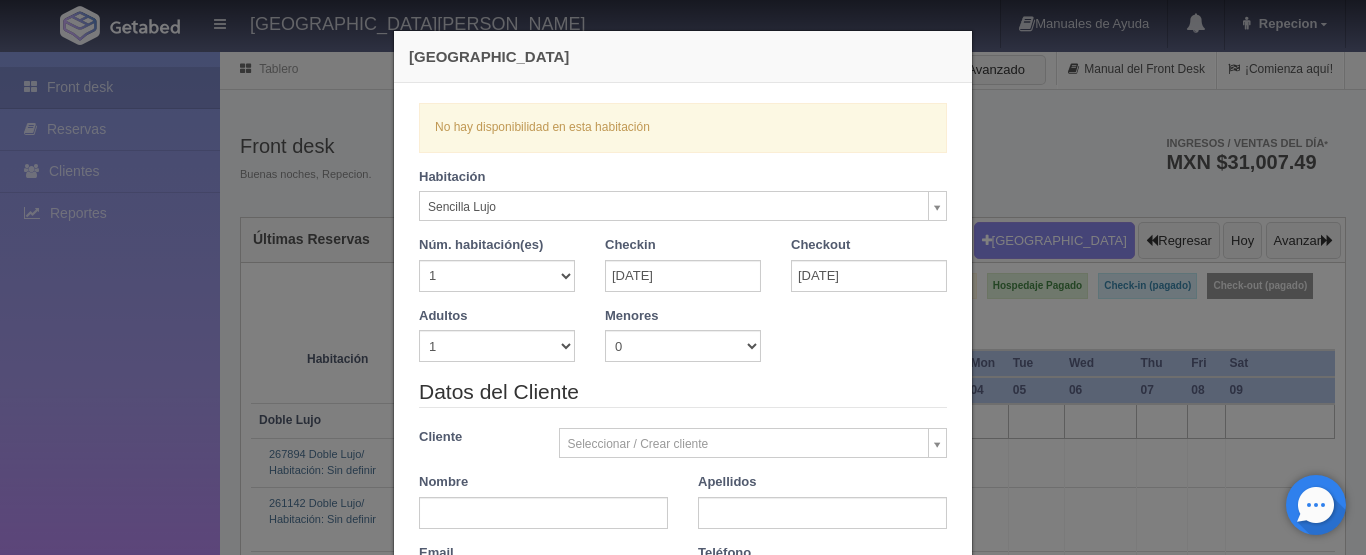 click on "Nueva Reserva
Verficando disponibilidad
No hay disponibilidad en esta habitación
Habitación
Sencilla Lujo
Doble Lujo
Sencilla Lujo
Núm. habitación(es)
1
2
3
4
5
6
7
8
9
10
11
12
13
14
15
16
17
18
19
20
Checkin
31-07-2025
Checkout
04-08-2025
Adultos
1
2
3
4
5
6
7
8
9
10
Menores
0
1
2
3
4
5
6
7
8
9
10
Edad menores
0" at bounding box center (683, 277) 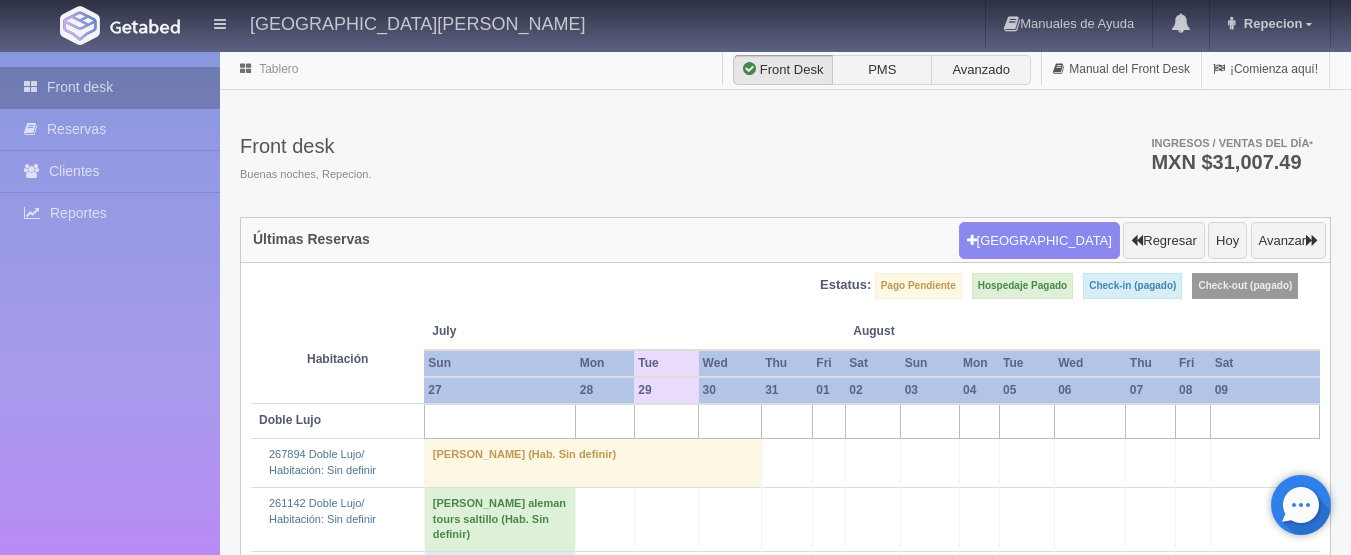 click on "Front desk" at bounding box center (110, 87) 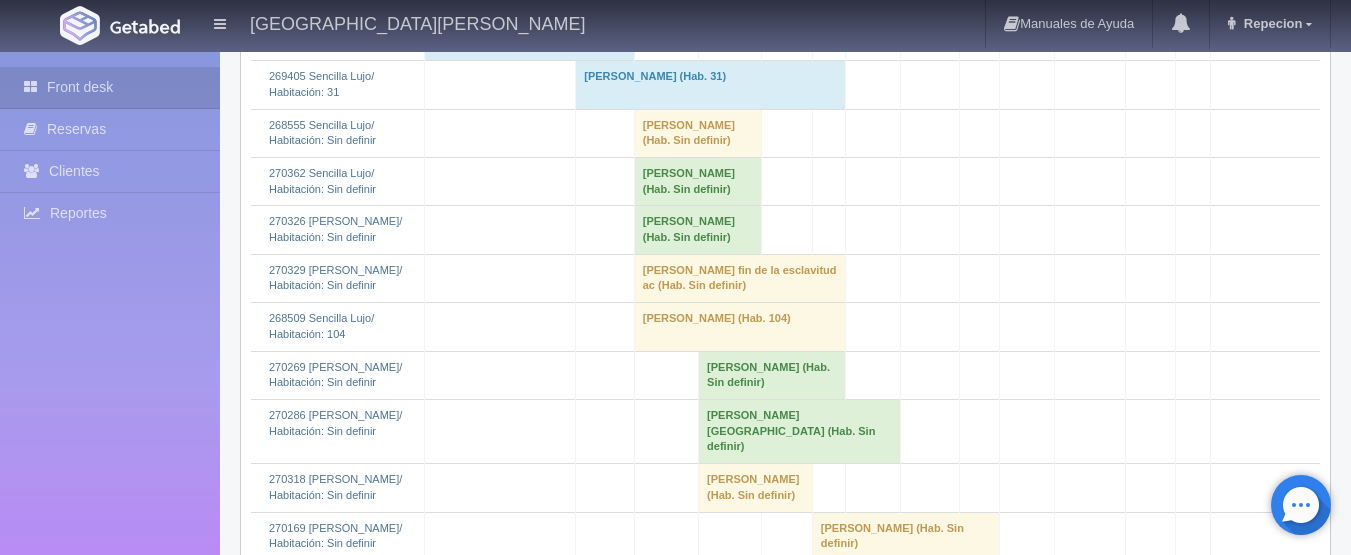 scroll, scrollTop: 3200, scrollLeft: 0, axis: vertical 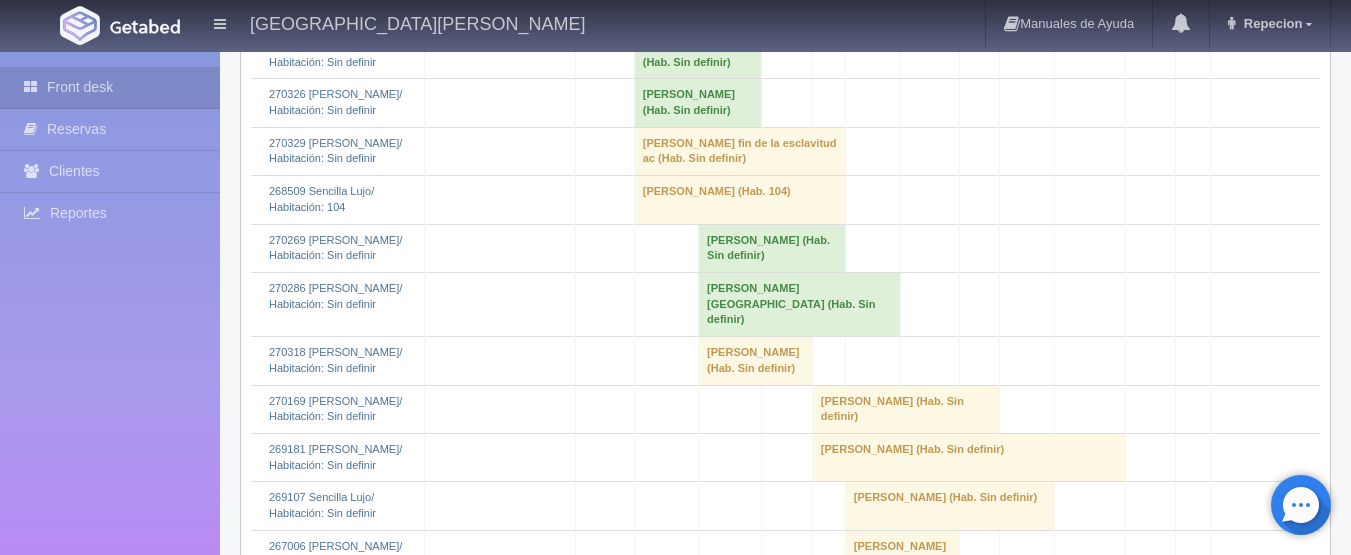 click on "Denis viridiana Paniagua 												(Hab. Sin definir)" at bounding box center (697, 6) 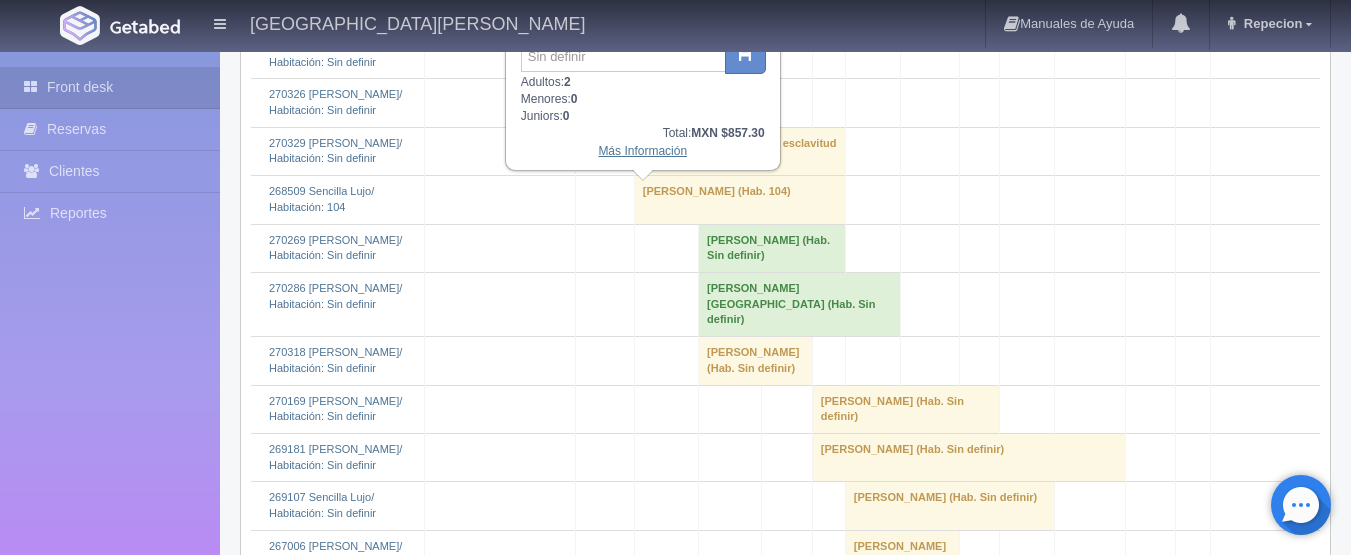 click on "Más Información" at bounding box center [642, 151] 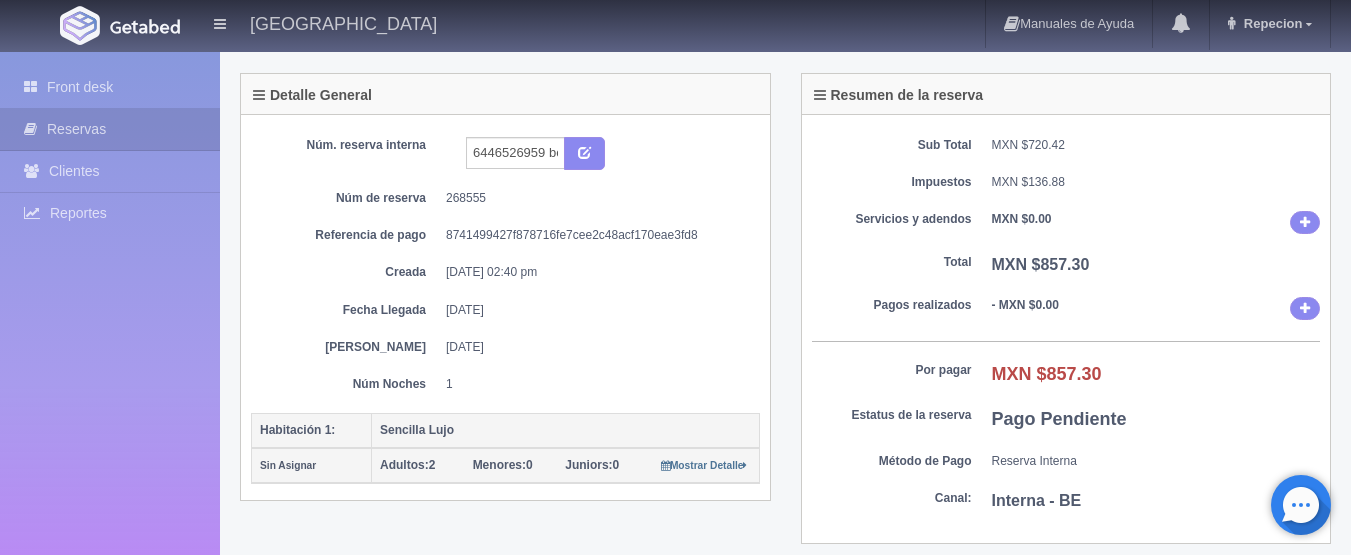 scroll, scrollTop: 0, scrollLeft: 0, axis: both 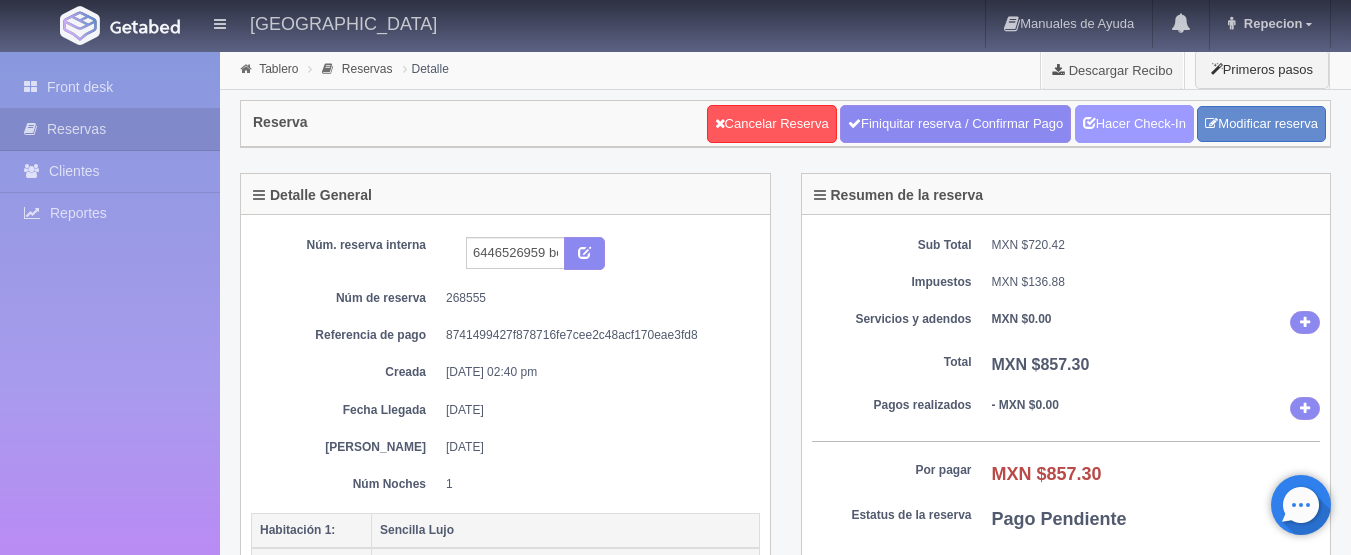 click on "Hacer Check-In" at bounding box center [1134, 124] 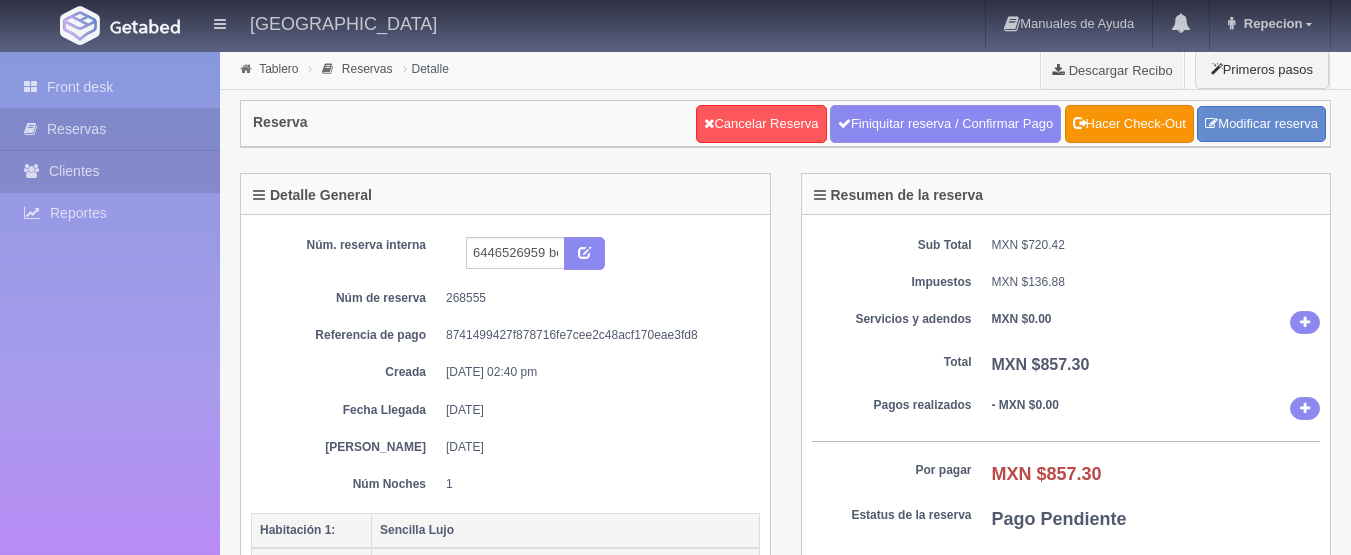 scroll, scrollTop: 0, scrollLeft: 0, axis: both 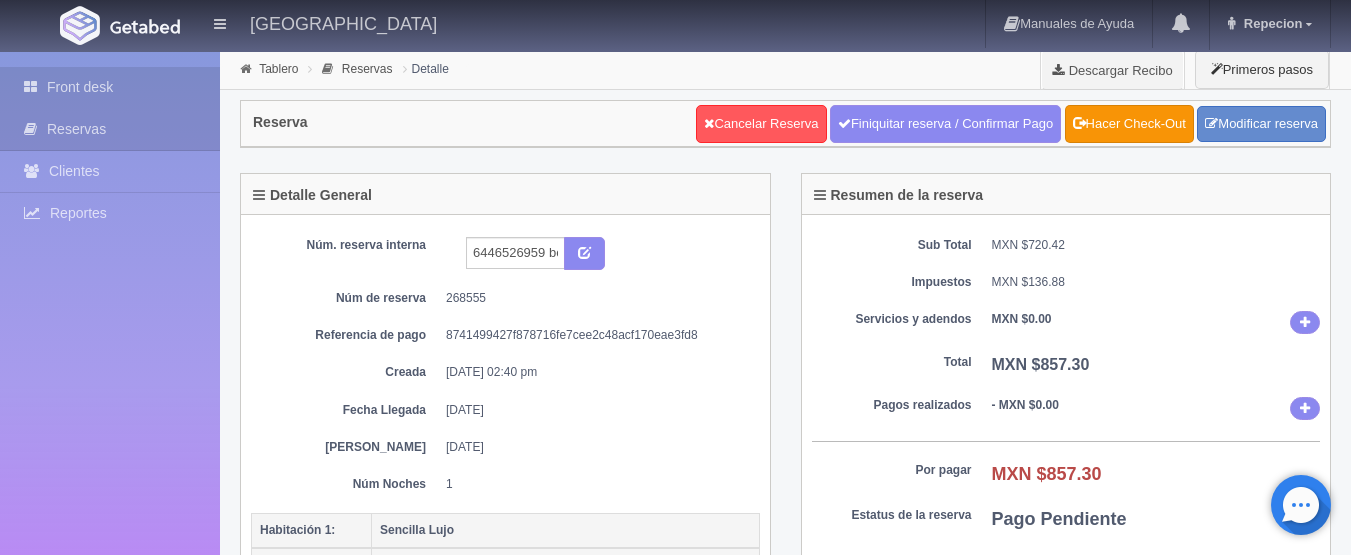 click on "Front desk" at bounding box center [110, 87] 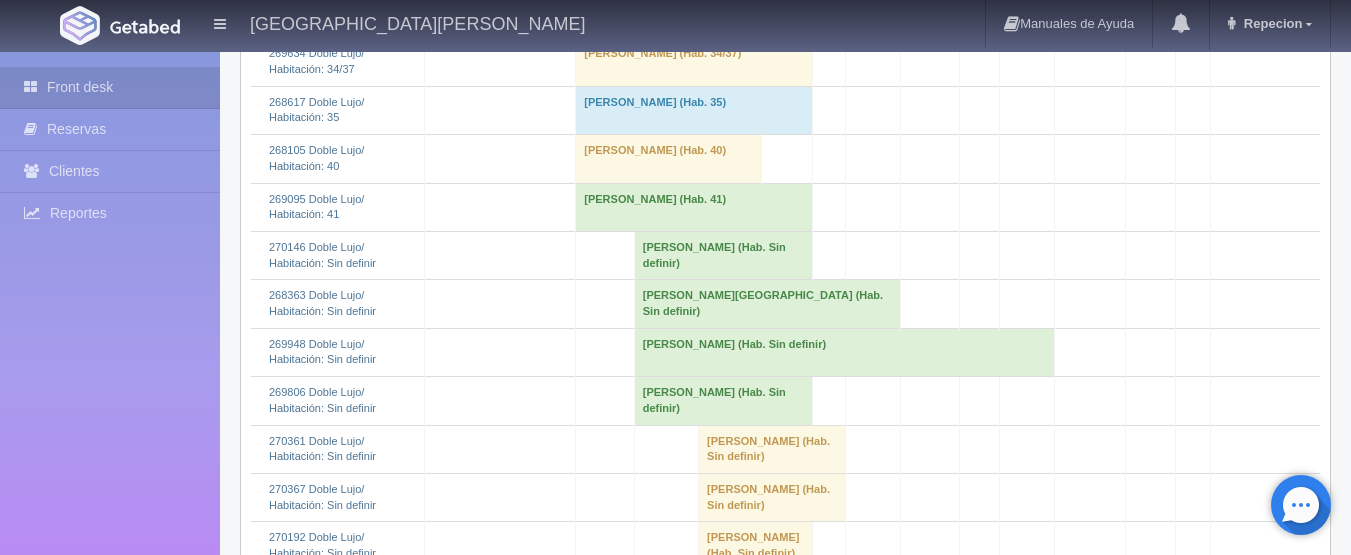 scroll, scrollTop: 1000, scrollLeft: 0, axis: vertical 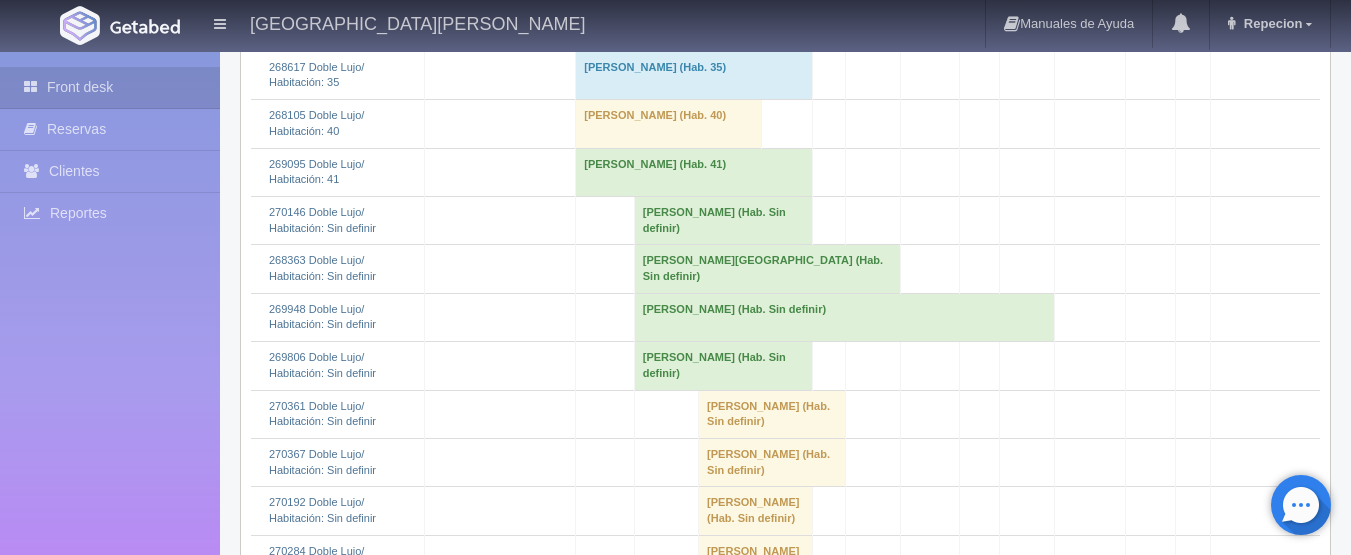 click on "Emma Isela Villa Leyva 												(Hab. Sin definir)" at bounding box center [767, 269] 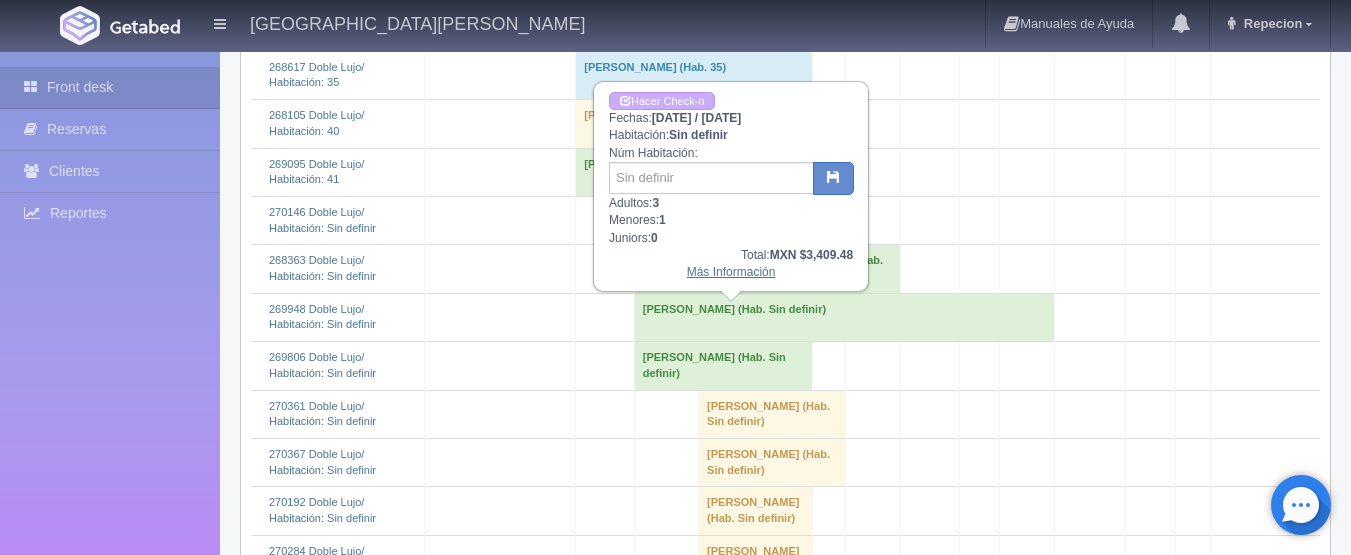 click on "Más Información" at bounding box center (731, 272) 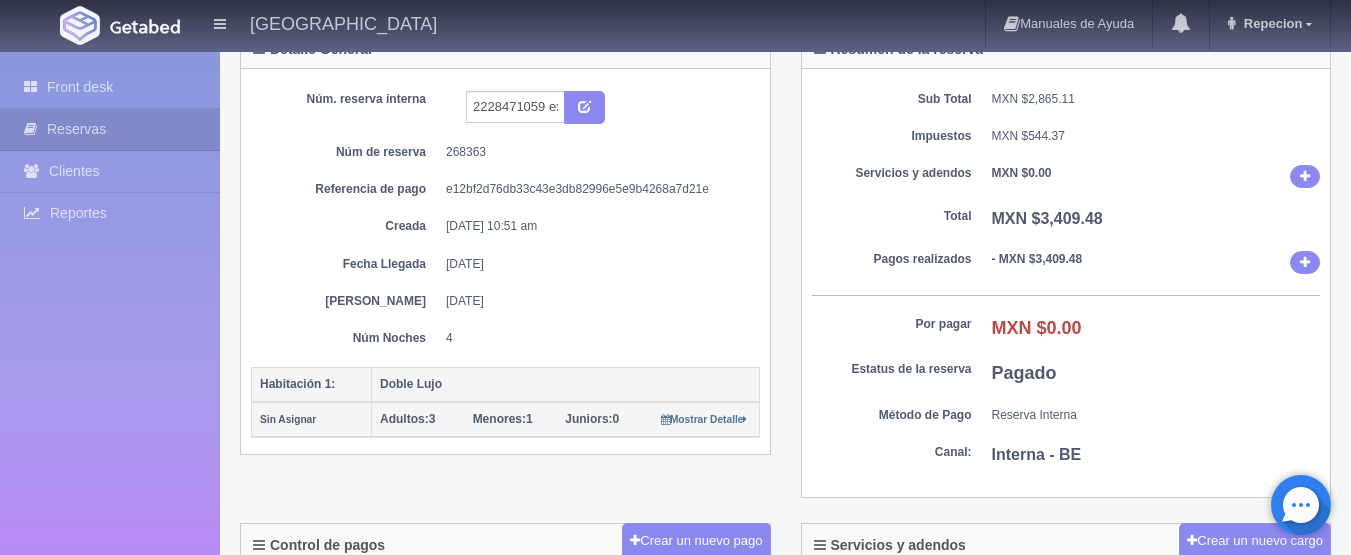 scroll, scrollTop: 100, scrollLeft: 0, axis: vertical 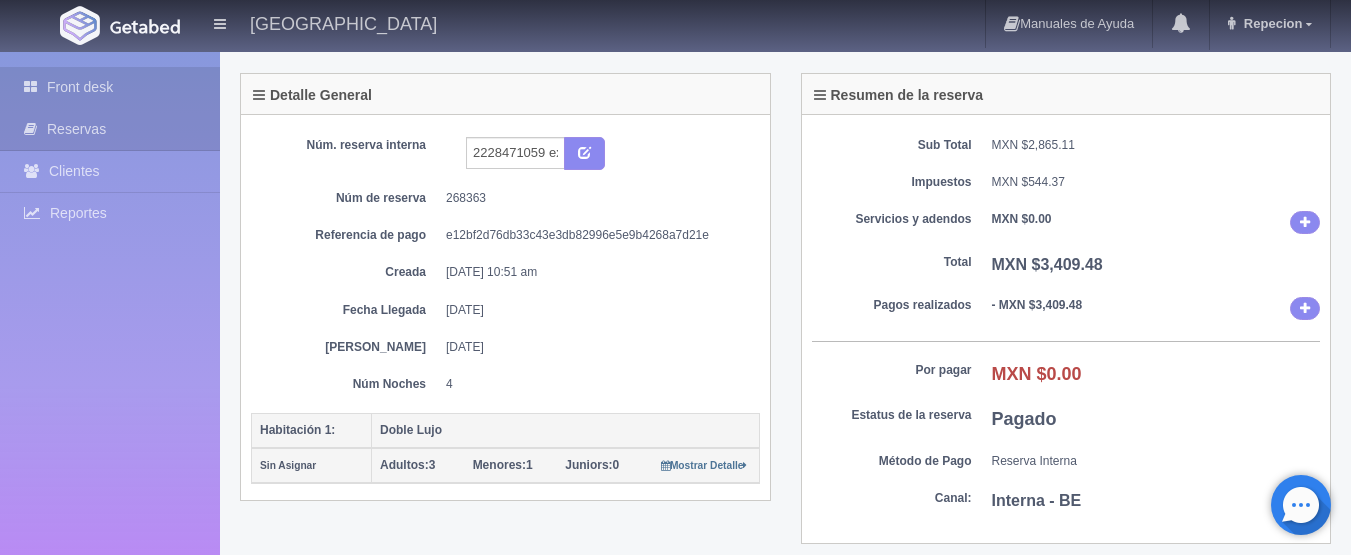 click on "Front desk" at bounding box center (110, 87) 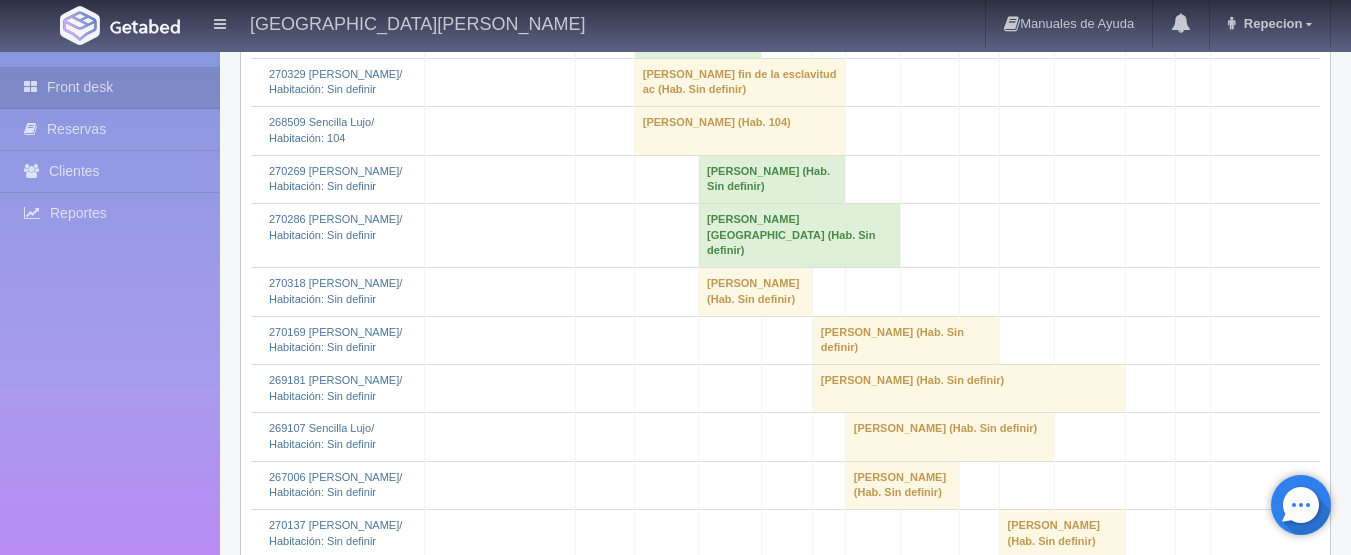 scroll, scrollTop: 3300, scrollLeft: 0, axis: vertical 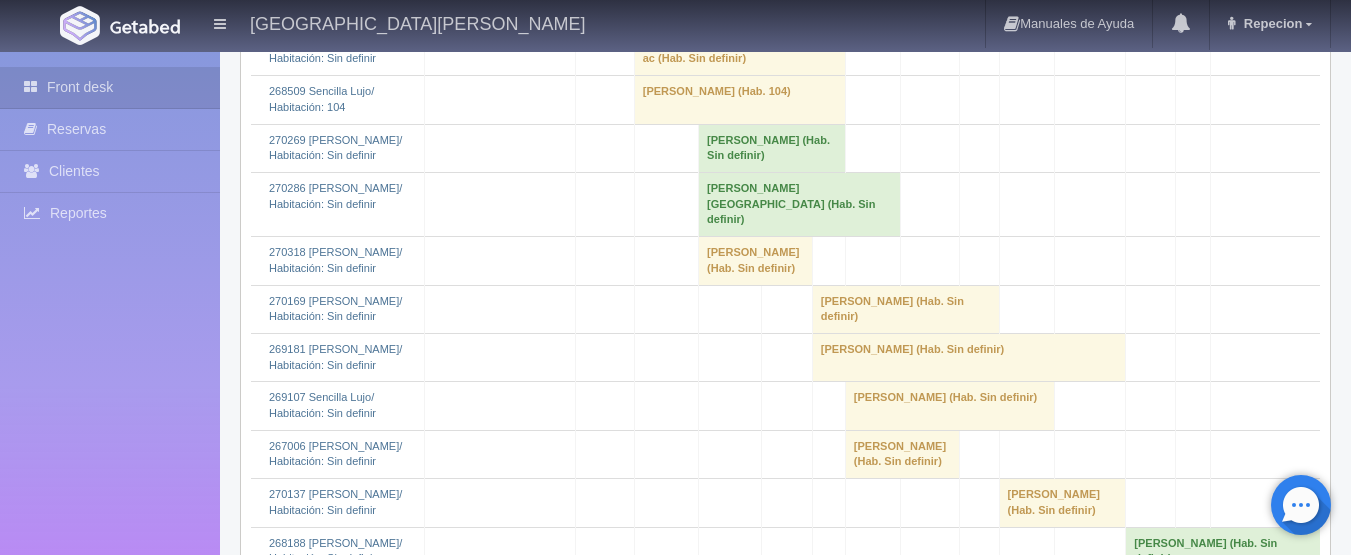 click on "[PERSON_NAME] 												(Hab. Sin definir)" at bounding box center [697, -94] 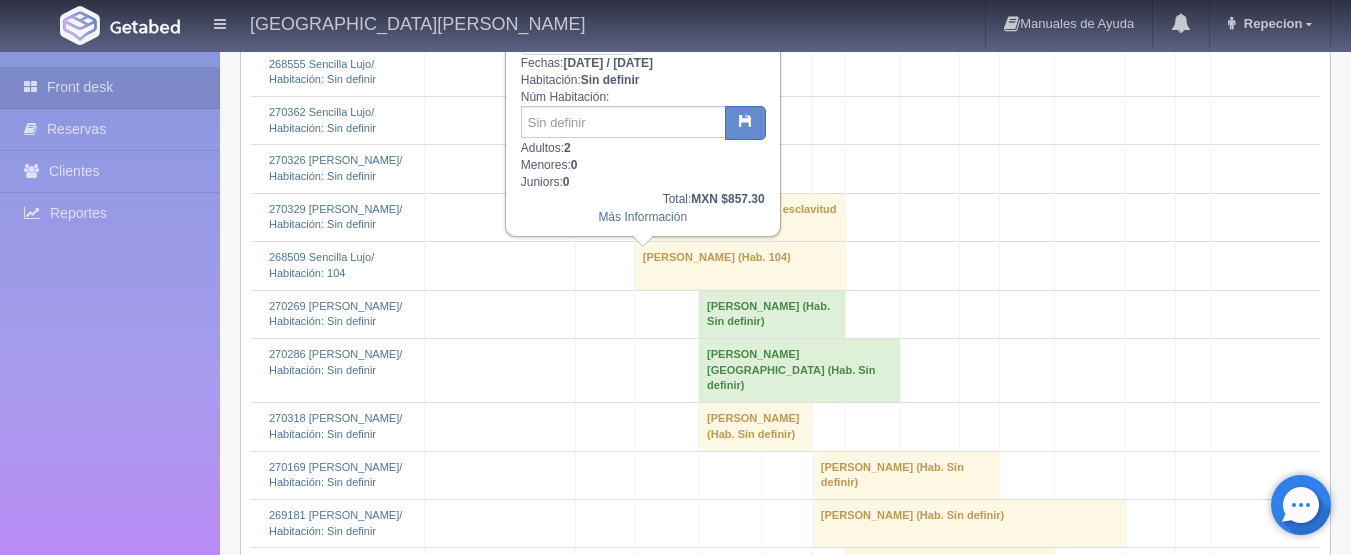 scroll, scrollTop: 3000, scrollLeft: 0, axis: vertical 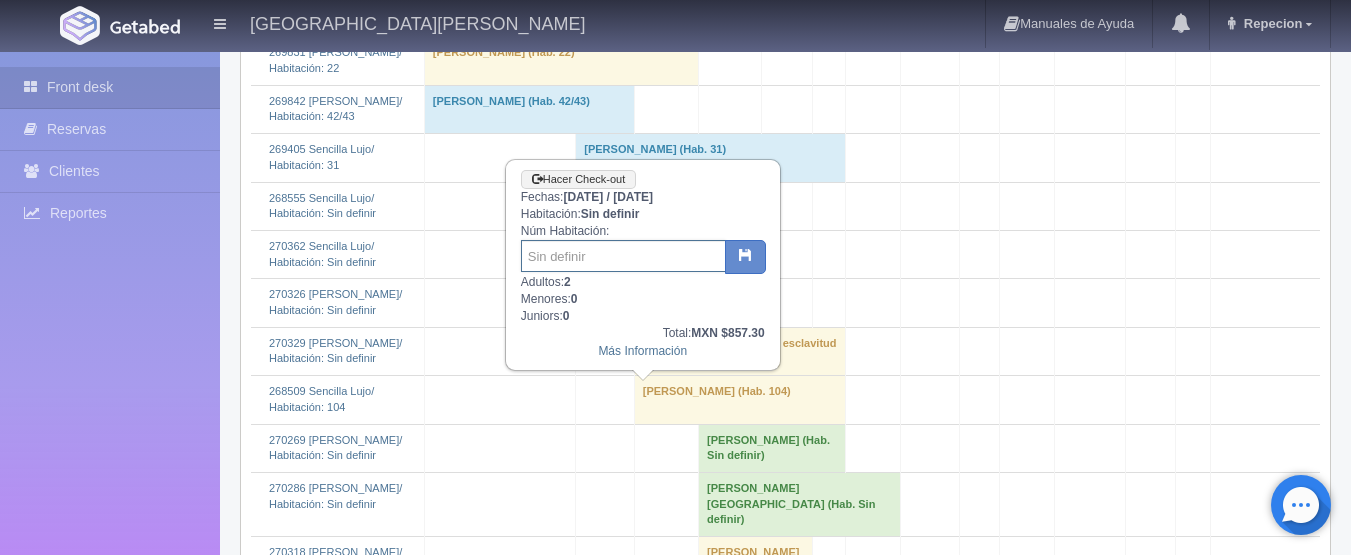 click at bounding box center (623, 256) 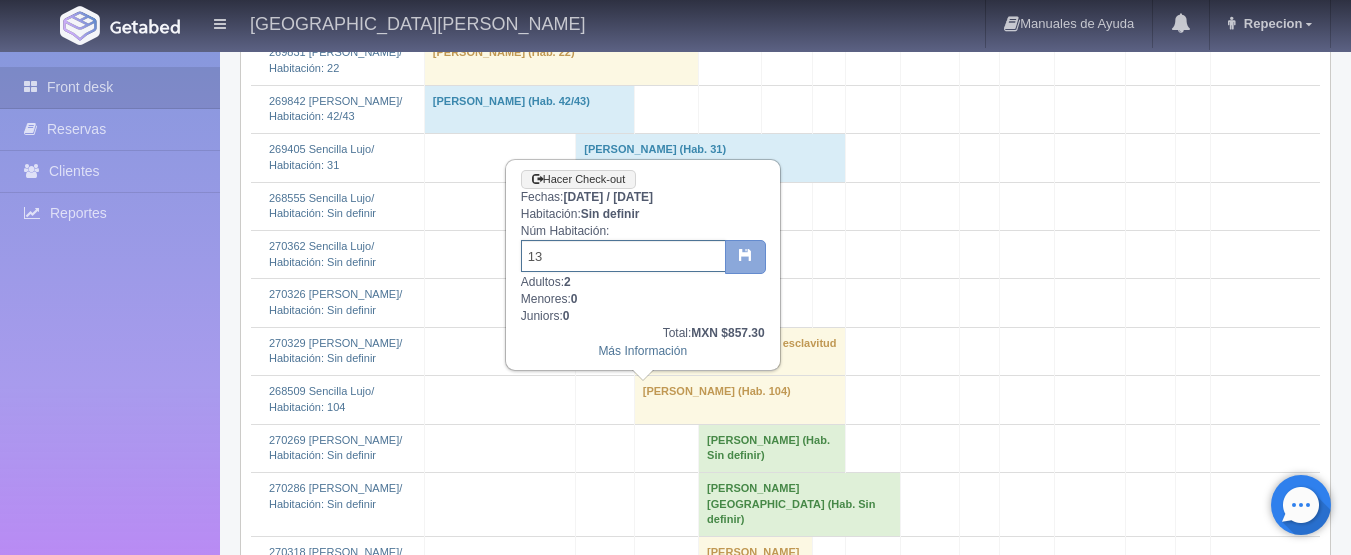 type on "13" 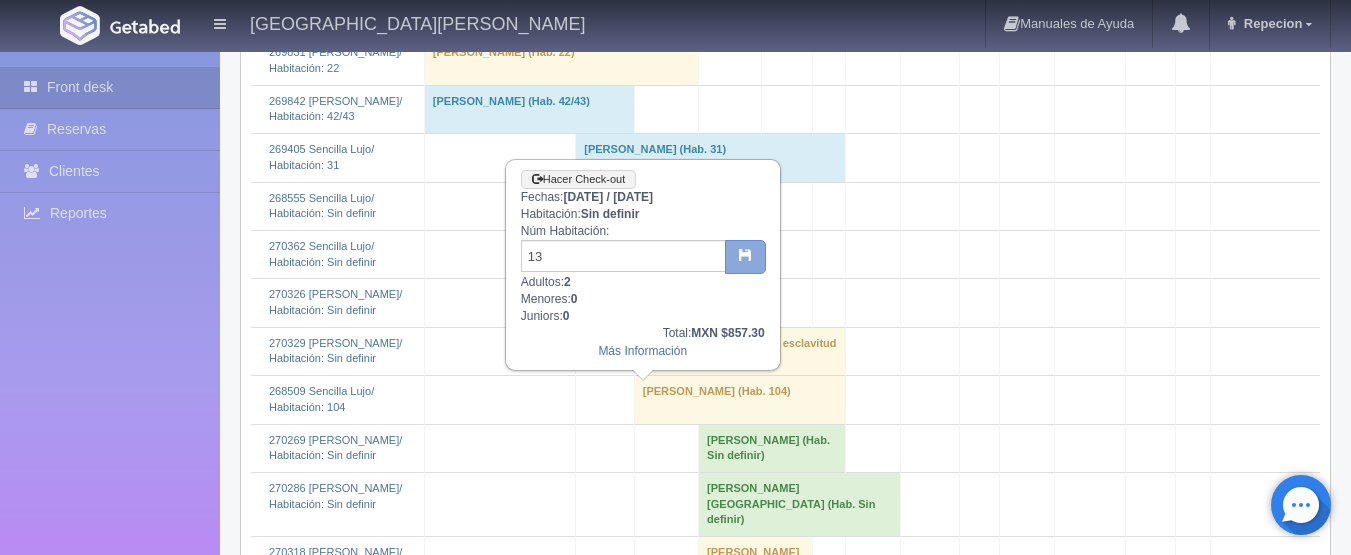 click at bounding box center (745, 254) 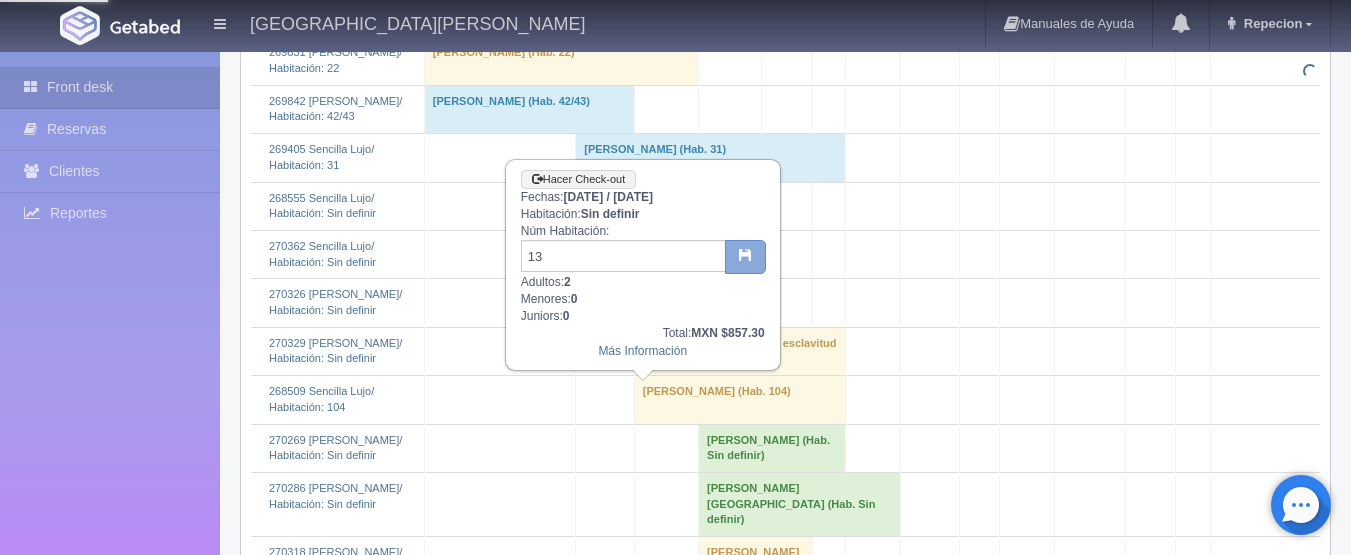 click at bounding box center [745, 254] 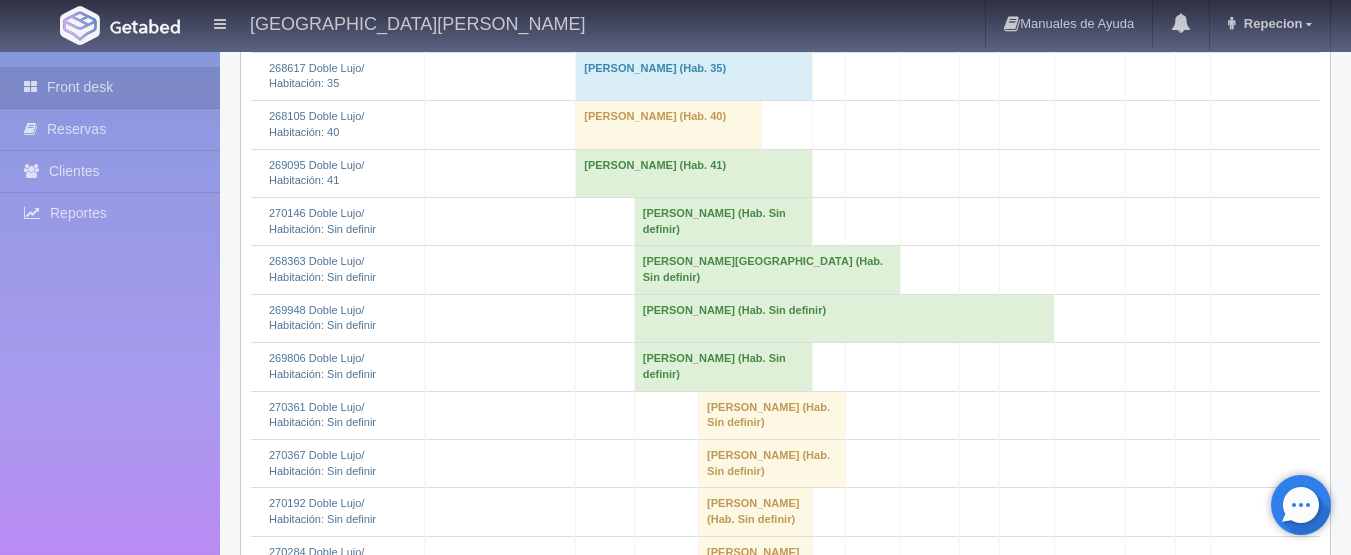 scroll, scrollTop: 1000, scrollLeft: 0, axis: vertical 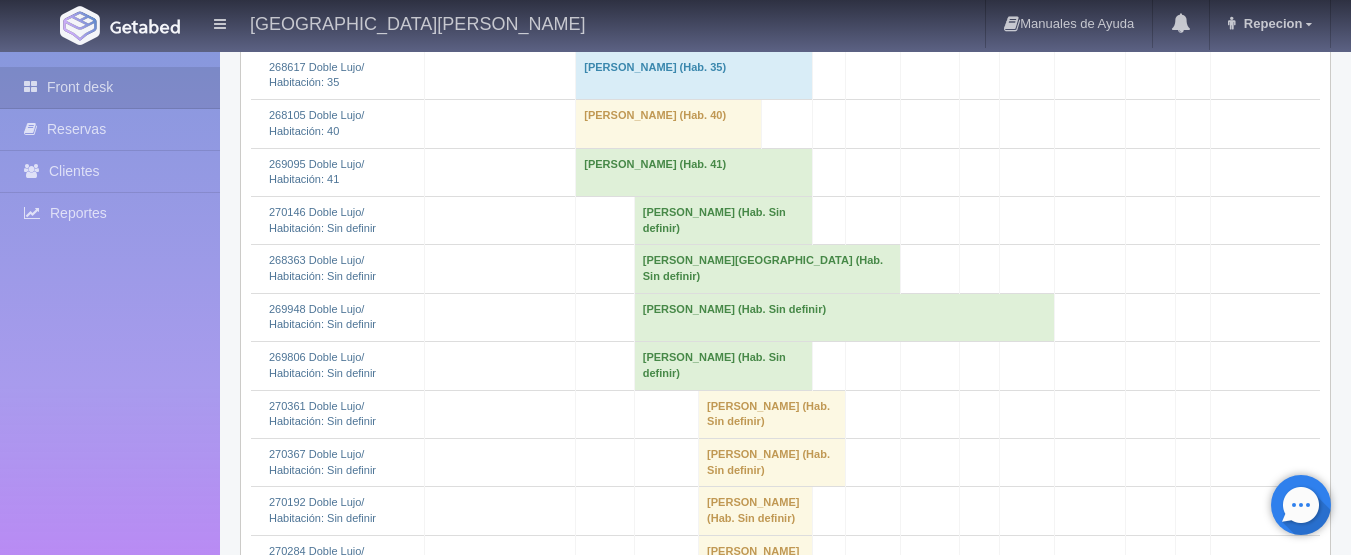 click on "[PERSON_NAME][GEOGRAPHIC_DATA] 												(Hab. Sin definir)" at bounding box center [767, 269] 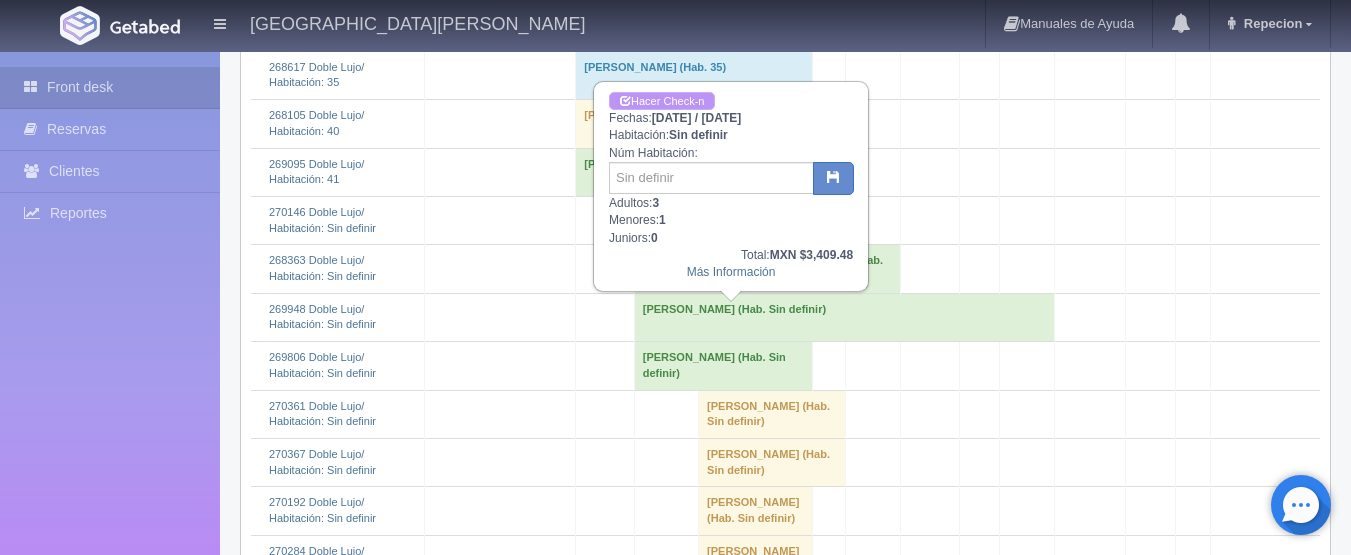 click on "Hacer Check-n" at bounding box center (662, 101) 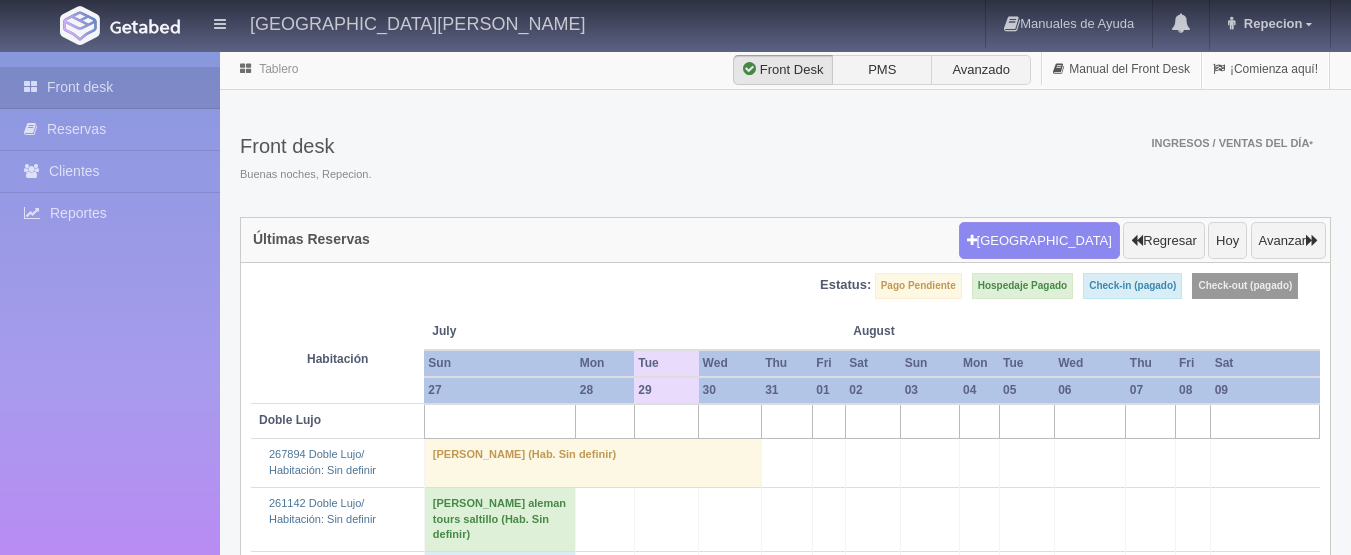 scroll, scrollTop: 1000, scrollLeft: 0, axis: vertical 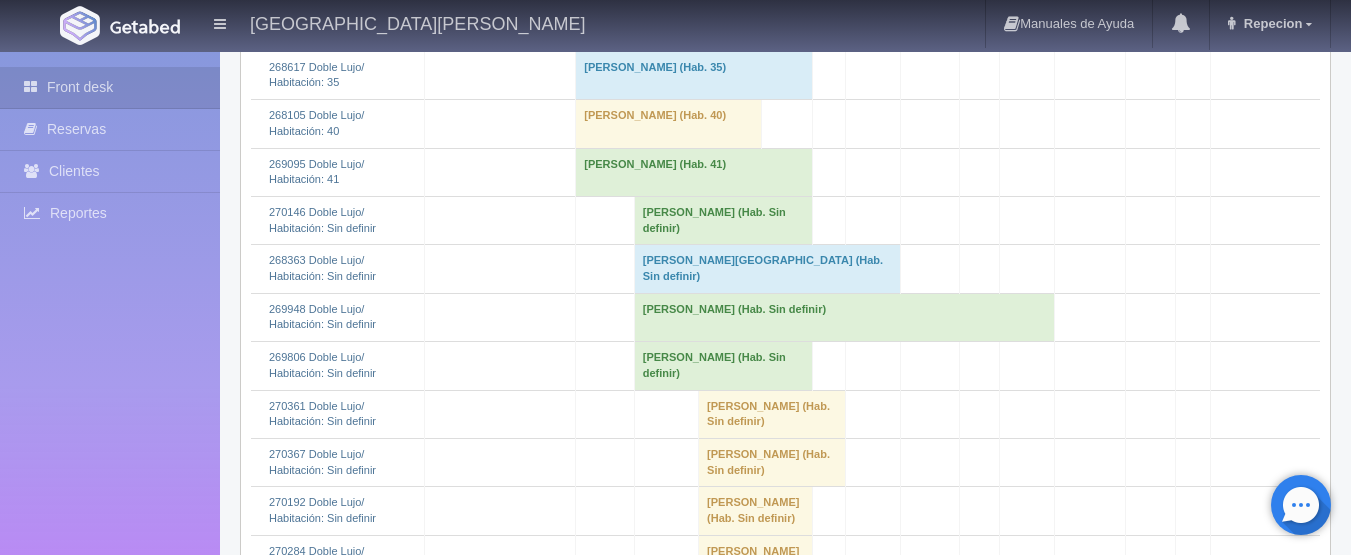 click on "[PERSON_NAME][GEOGRAPHIC_DATA] 												(Hab. Sin definir)" at bounding box center [767, 269] 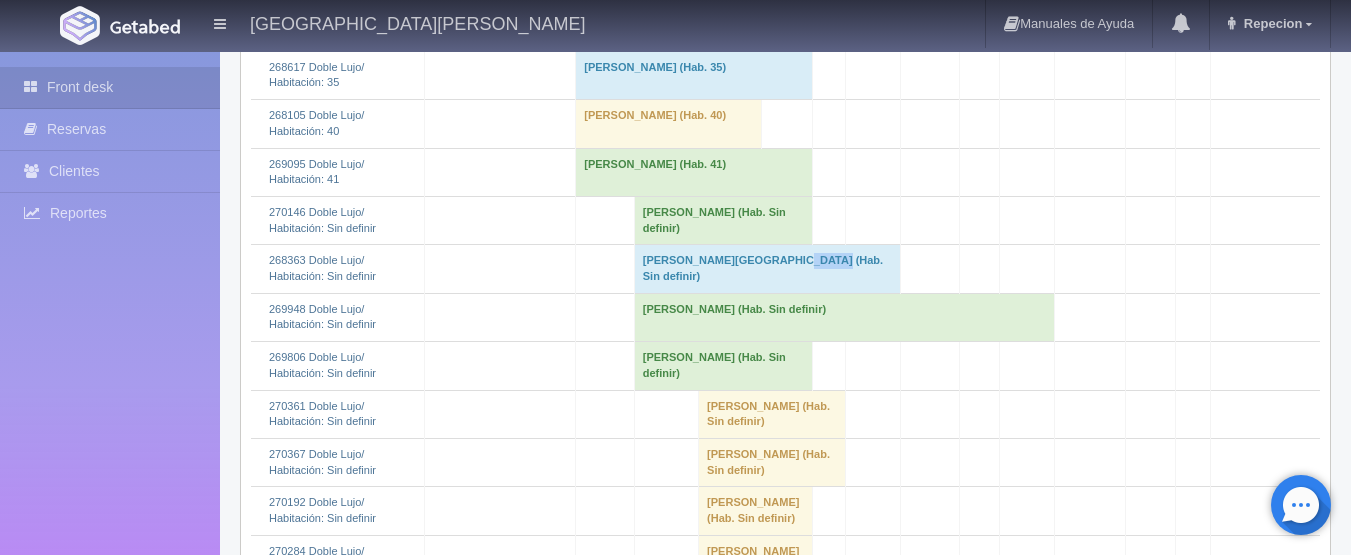 click on "Emma Isela Villa Leyva 												(Hab. Sin definir)" at bounding box center (767, 269) 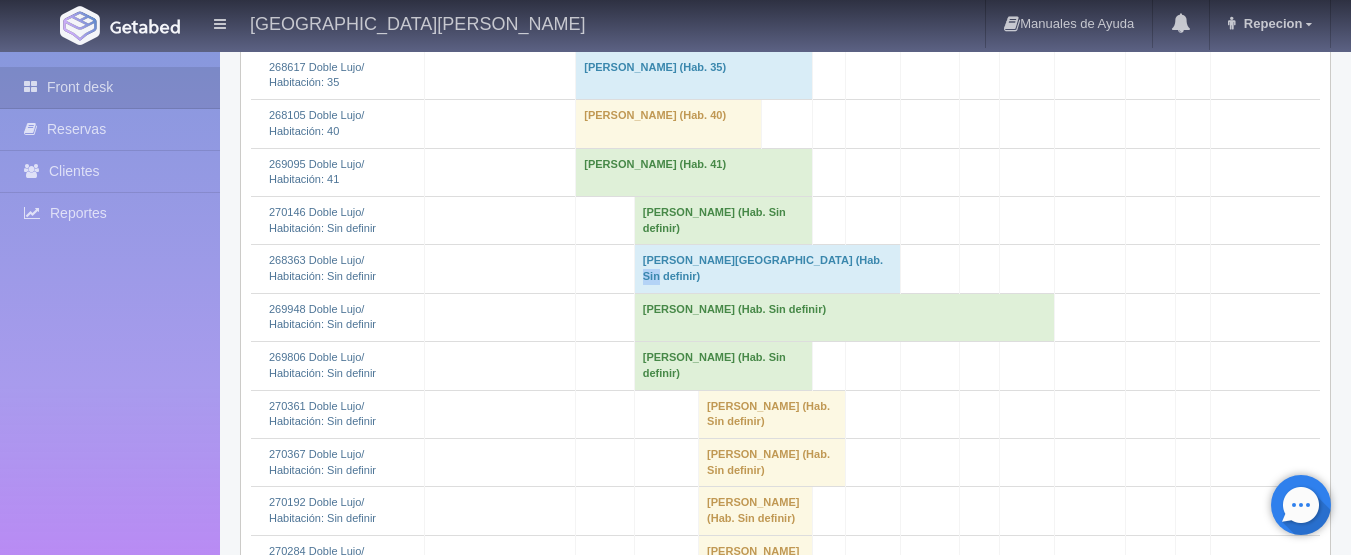 click on "Emma Isela Villa Leyva 												(Hab. Sin definir)" at bounding box center [767, 269] 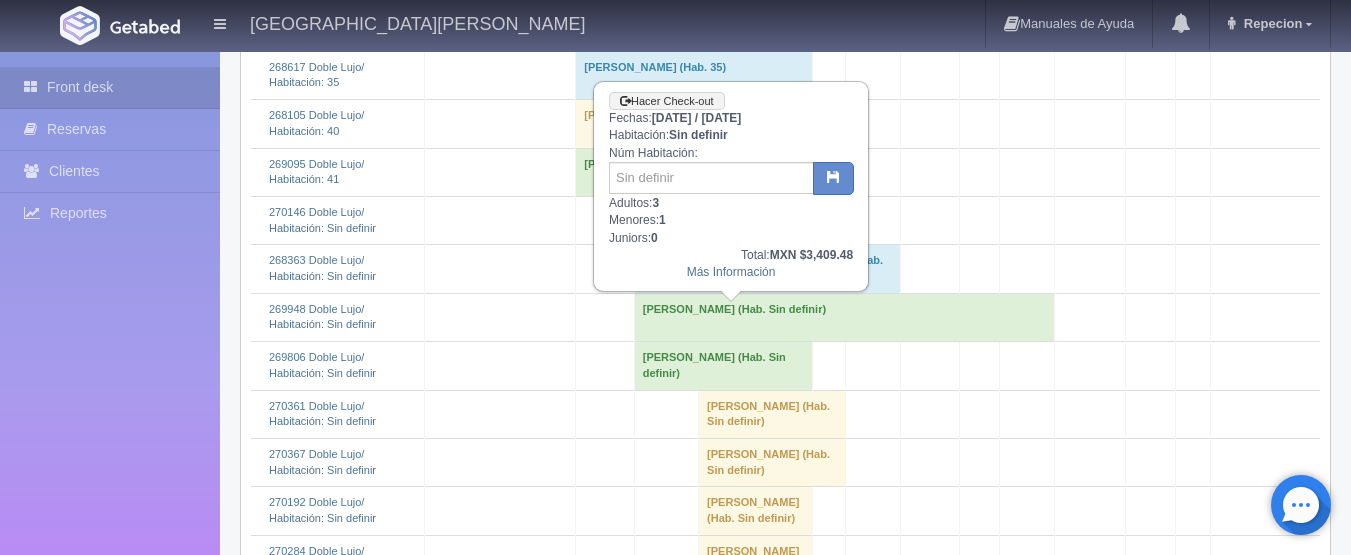 click on "Emma Isela Villa Leyva 												(Hab. Sin definir)" at bounding box center (767, 269) 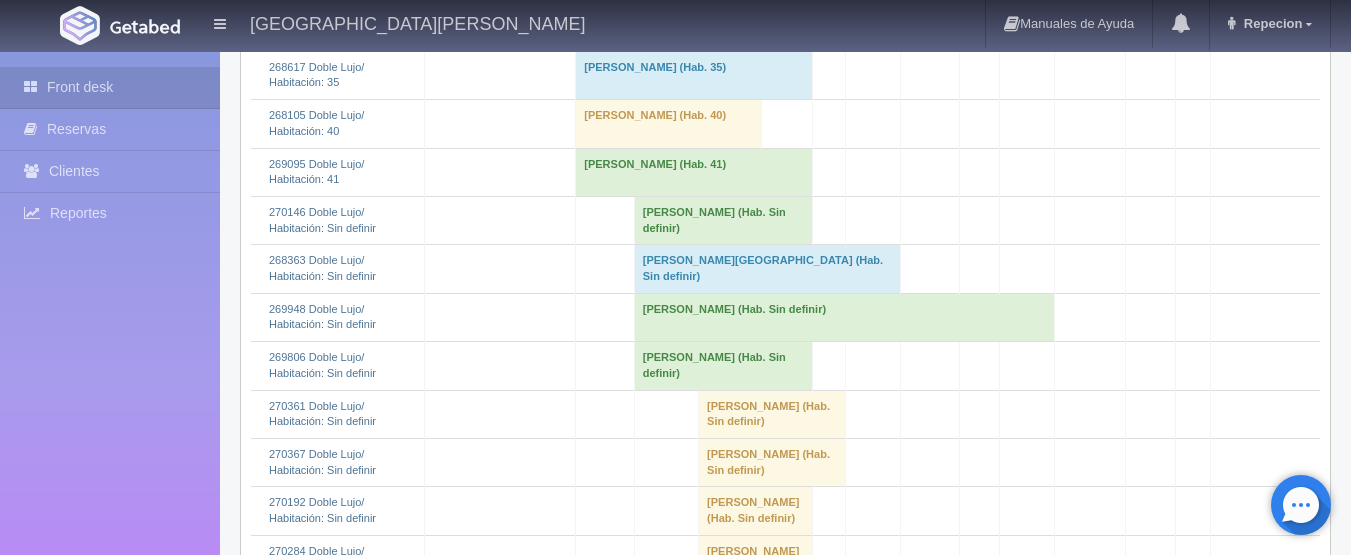 click on "Emma Isela Villa Leyva 												(Hab. Sin definir)" at bounding box center [767, 269] 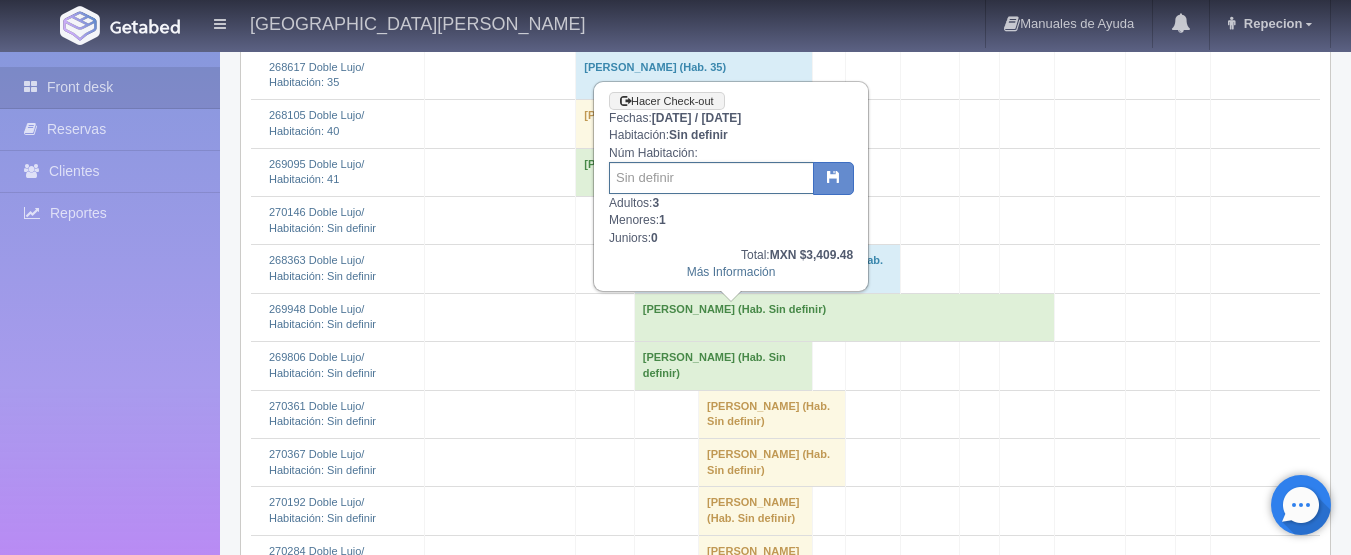click at bounding box center [711, 178] 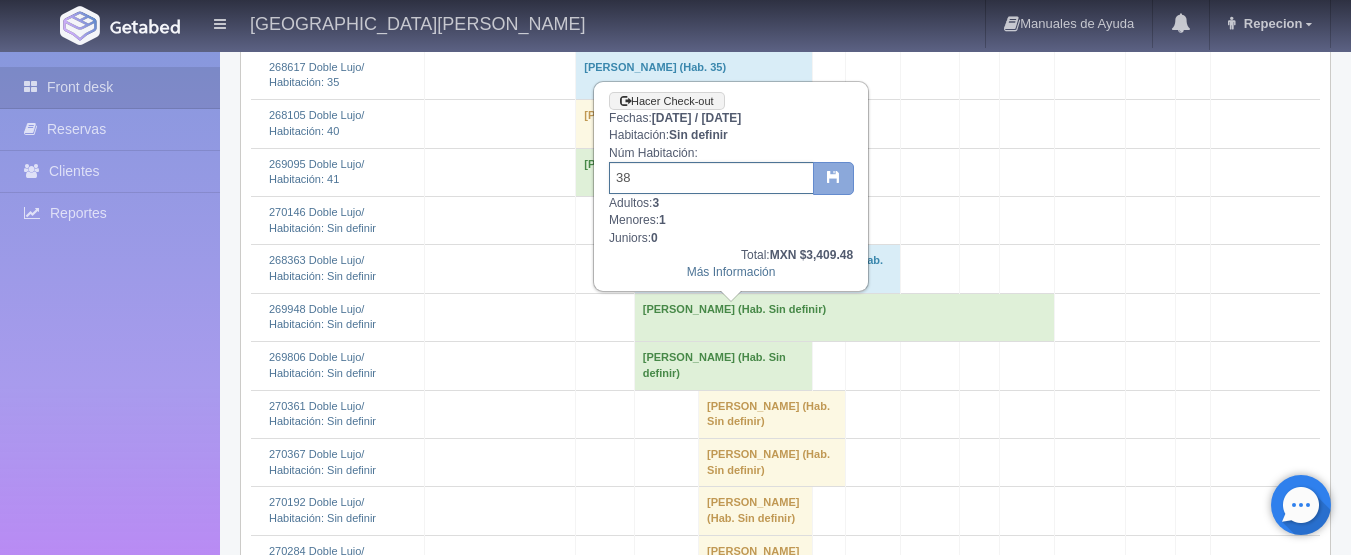 type on "38" 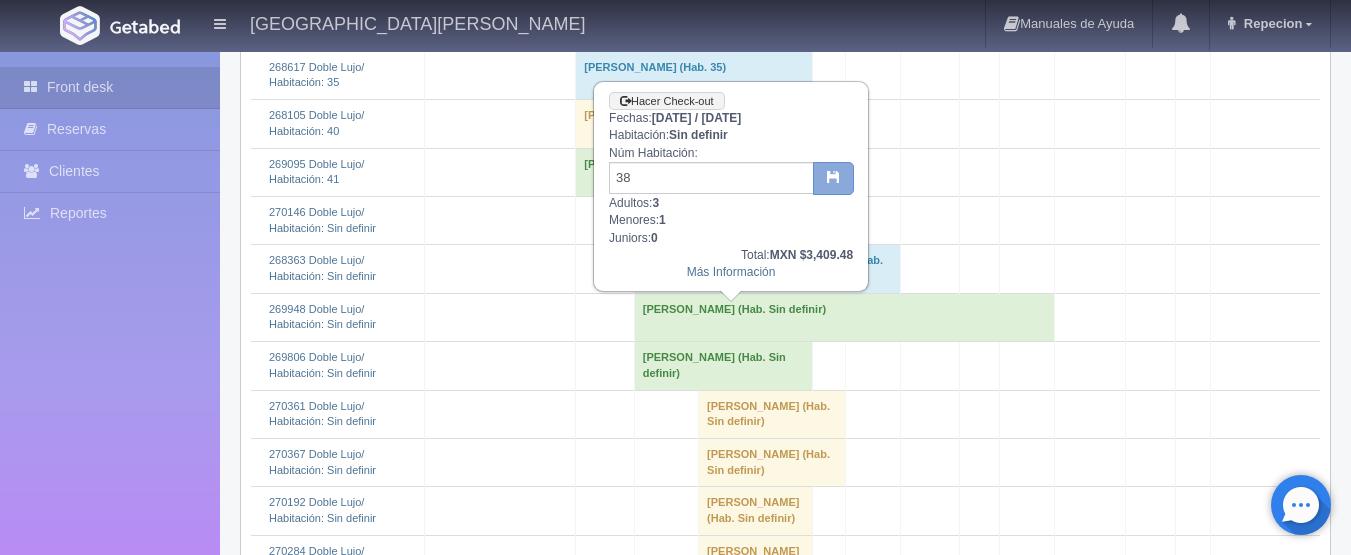click at bounding box center (833, 176) 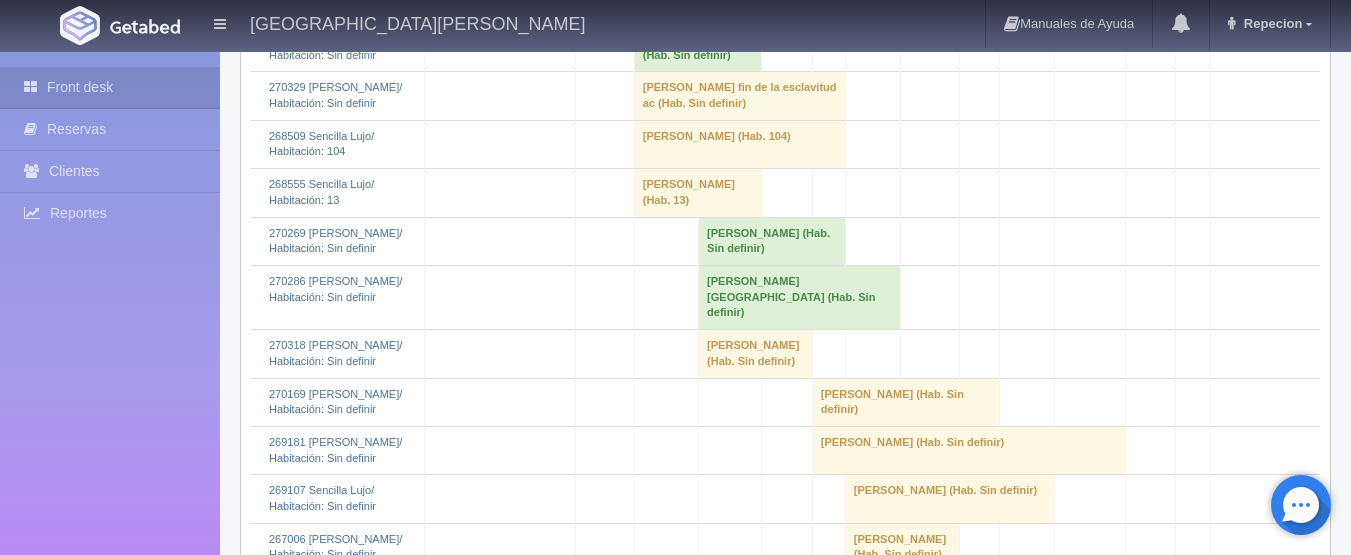 scroll, scrollTop: 3200, scrollLeft: 0, axis: vertical 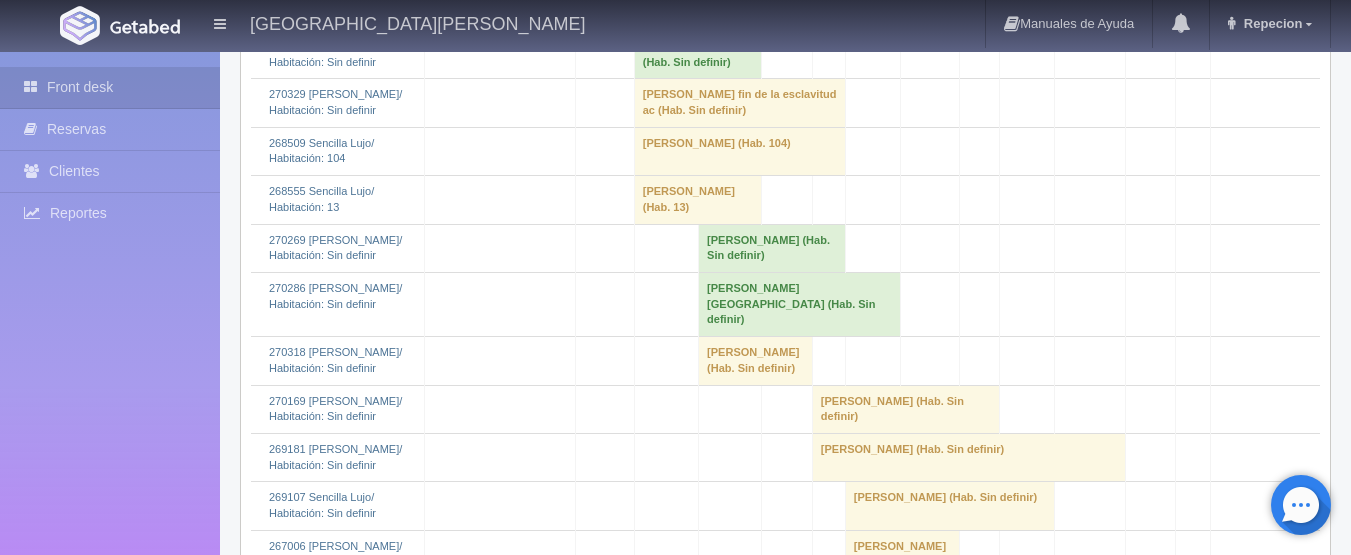 click on "[PERSON_NAME] 												(Hab. Sin definir)" at bounding box center [697, 6] 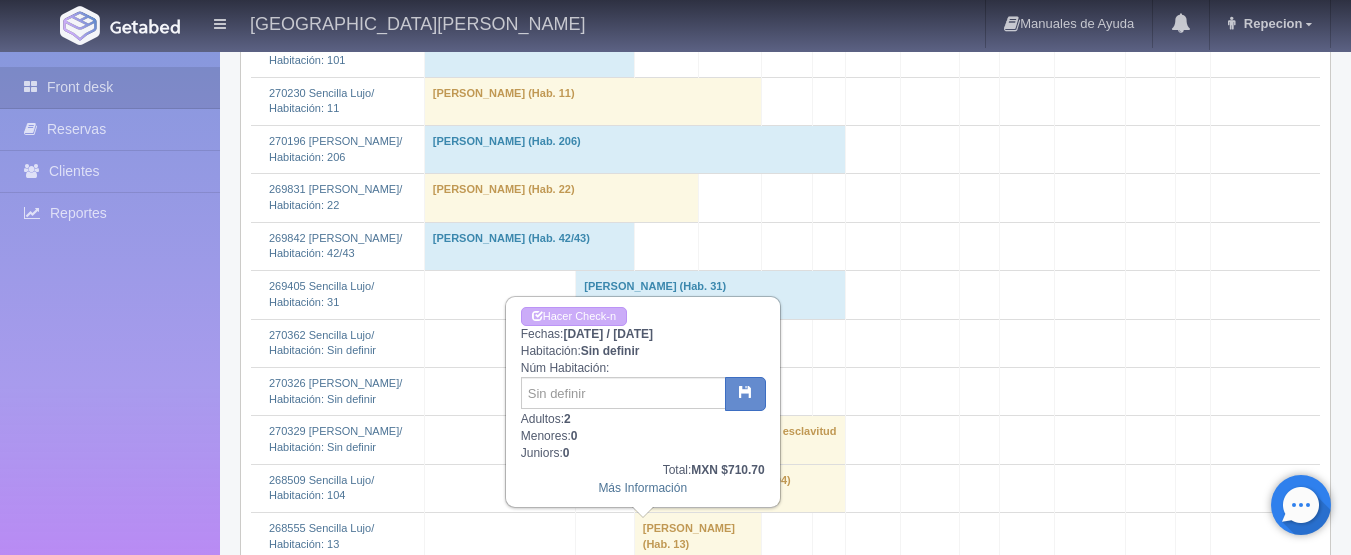 scroll, scrollTop: 2800, scrollLeft: 0, axis: vertical 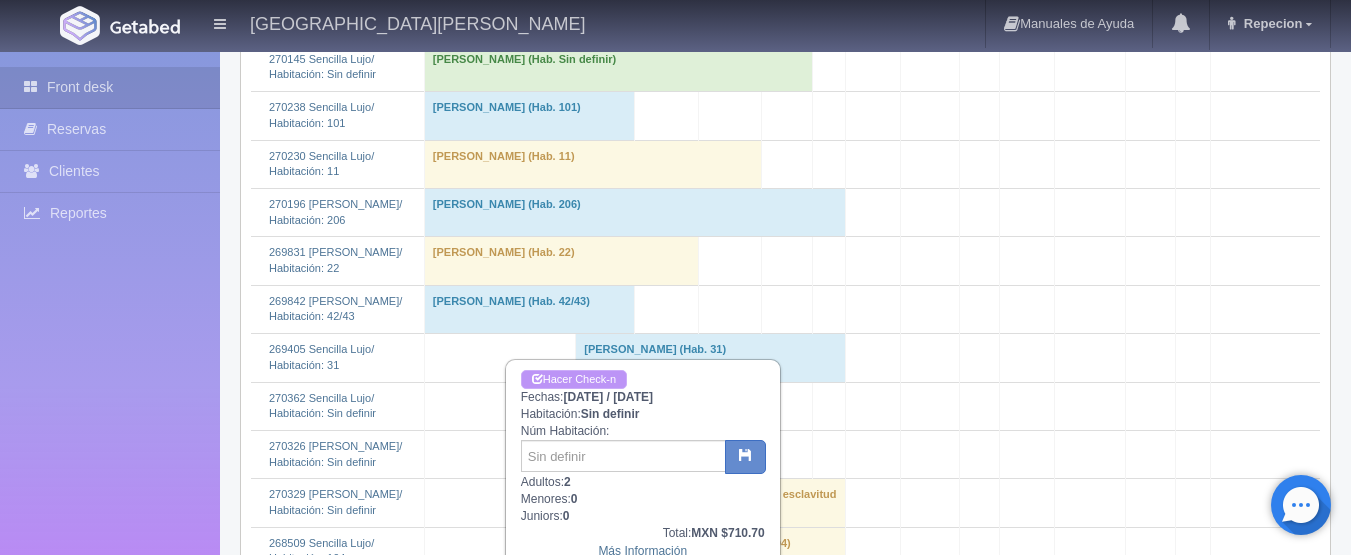 click on "Hacer Check-n" at bounding box center [574, 379] 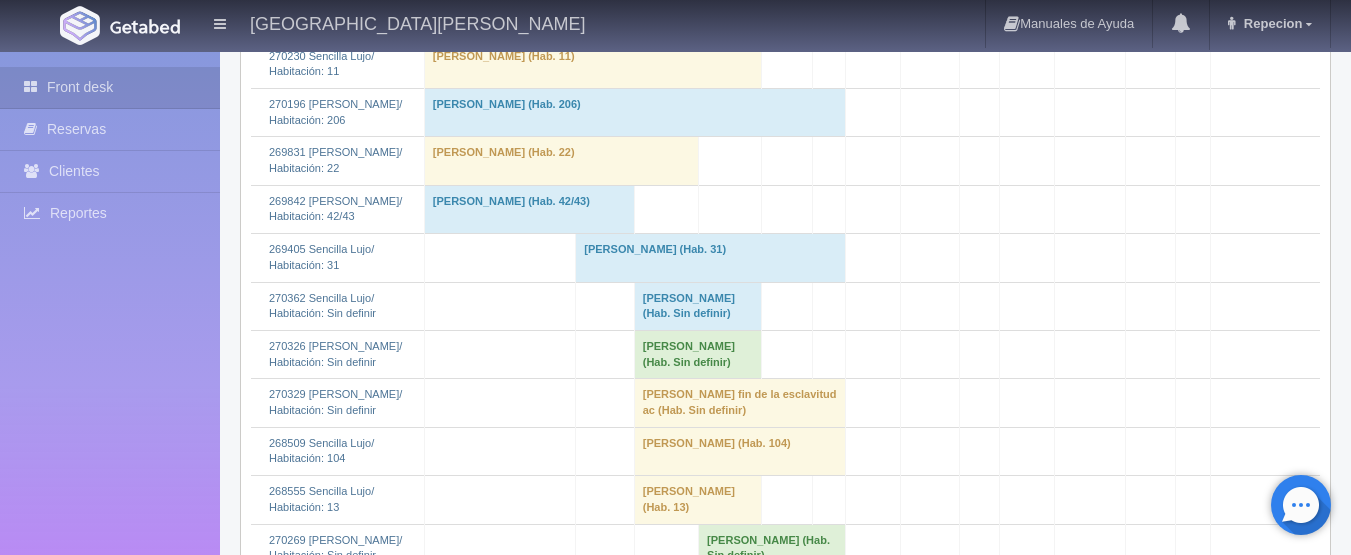 scroll, scrollTop: 3000, scrollLeft: 0, axis: vertical 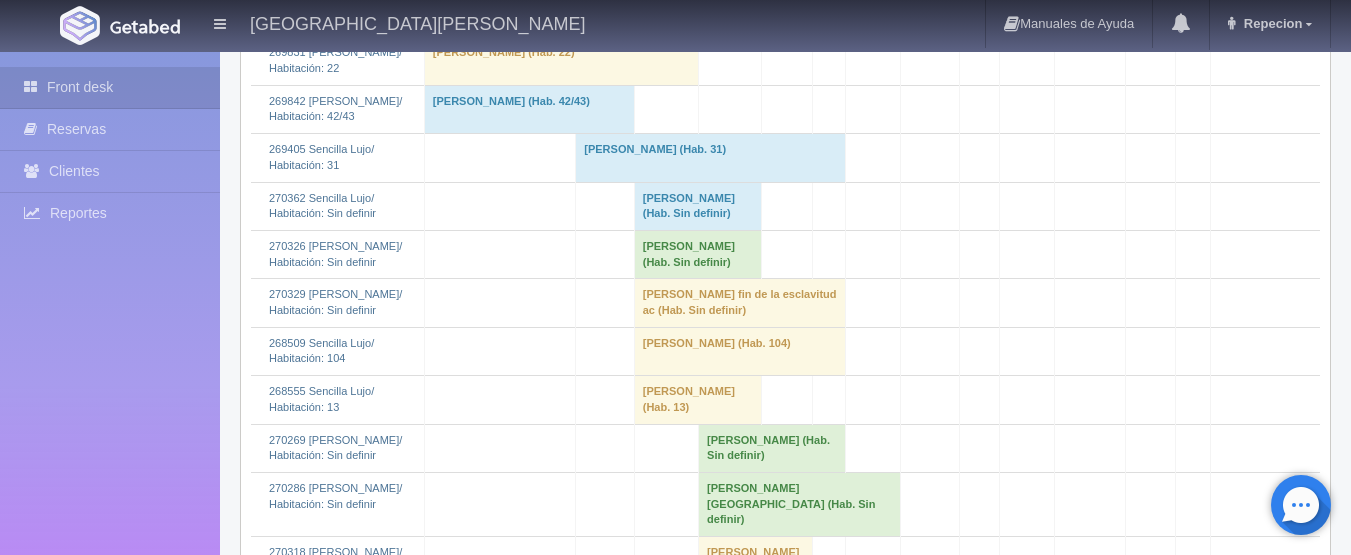 click on "[PERSON_NAME] 												(Hab. Sin definir)" at bounding box center [697, 206] 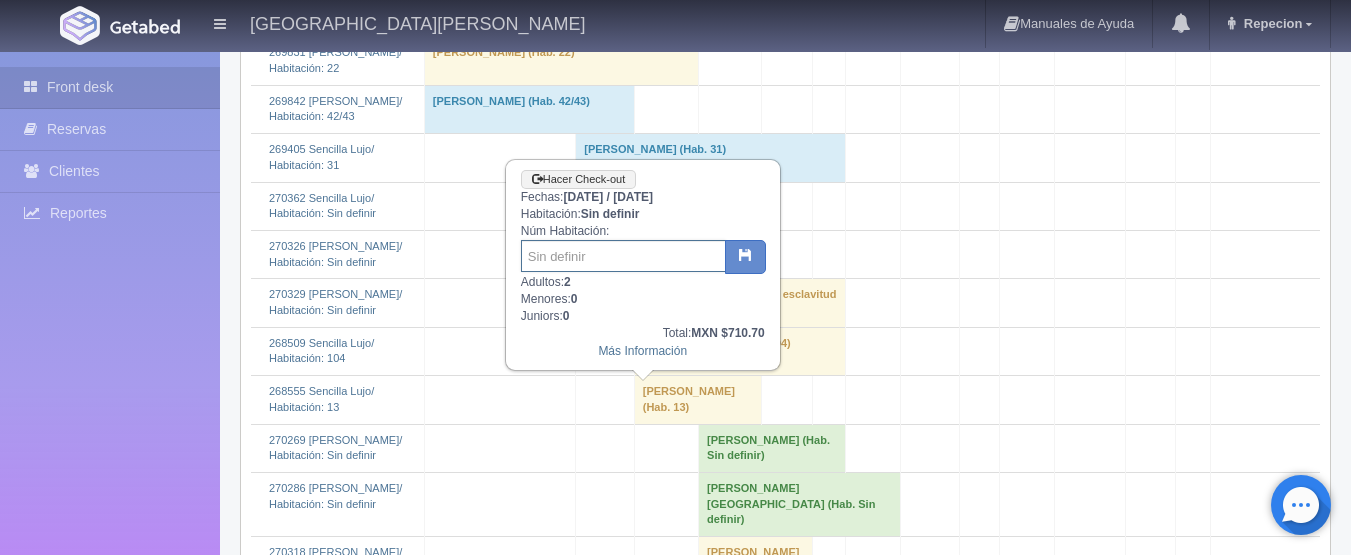 click at bounding box center (623, 256) 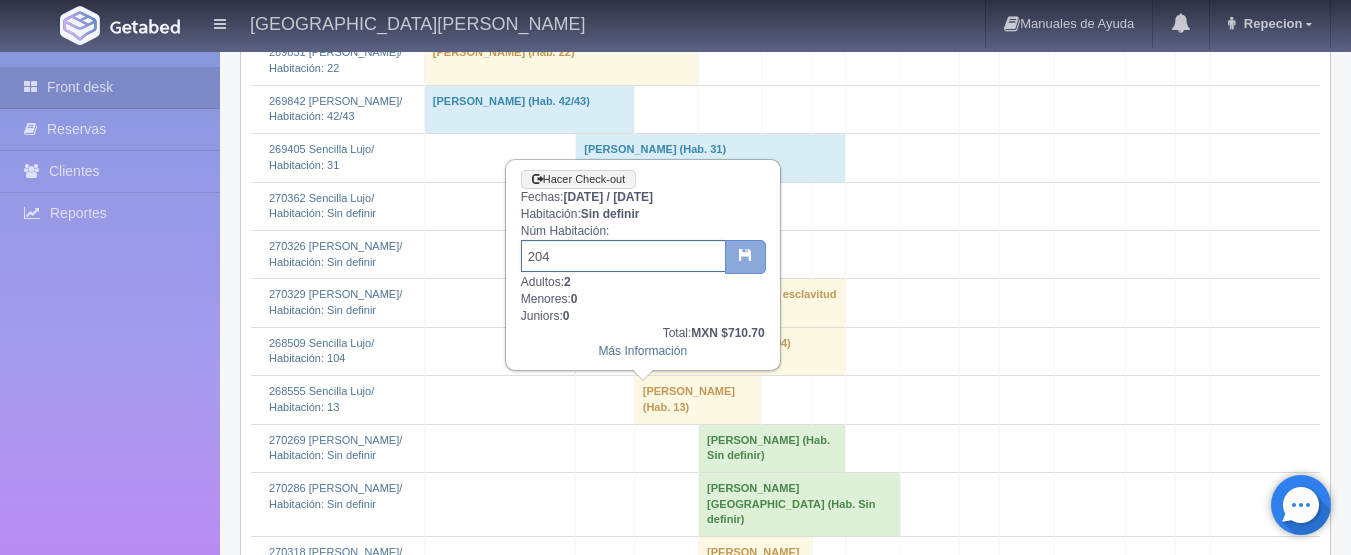type on "204" 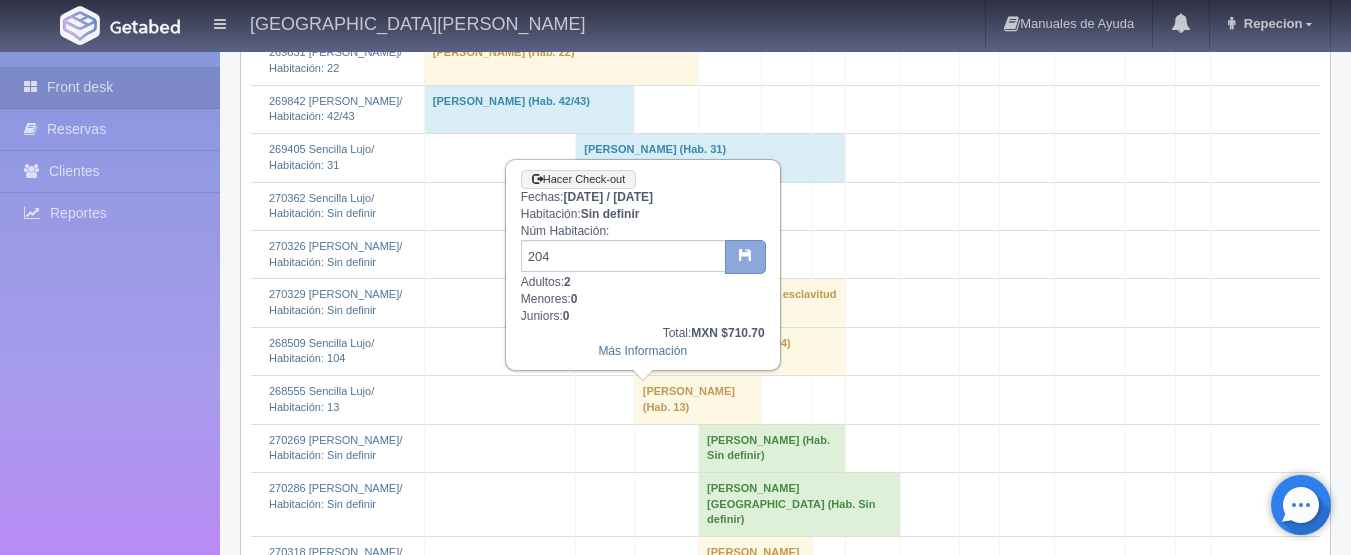 click at bounding box center (745, 254) 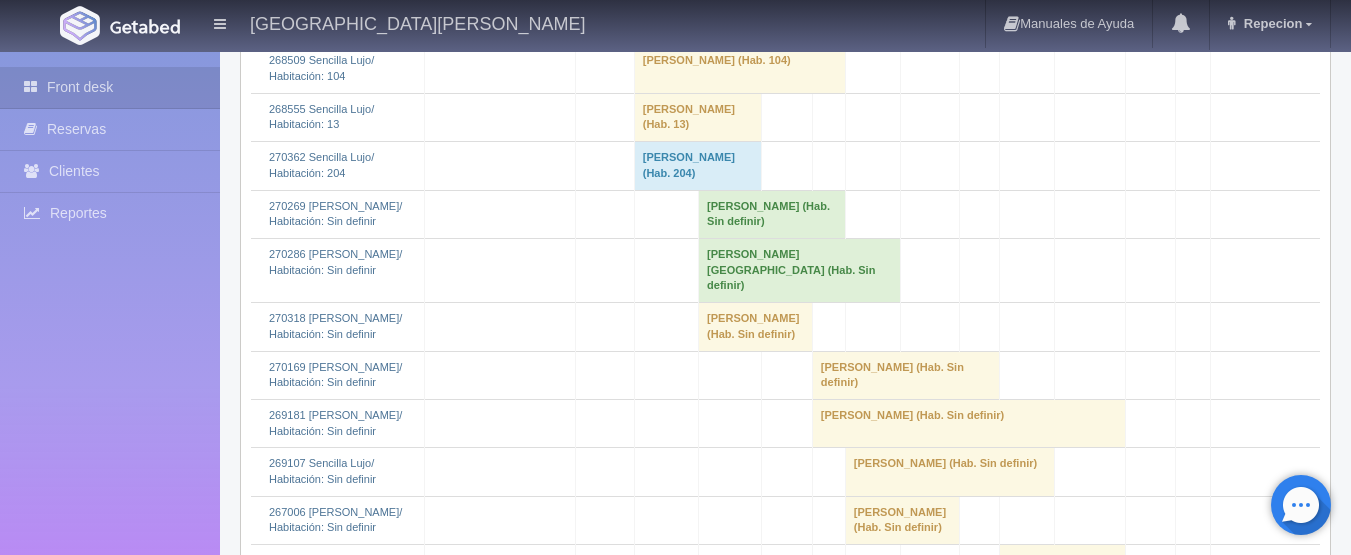 scroll, scrollTop: 3200, scrollLeft: 0, axis: vertical 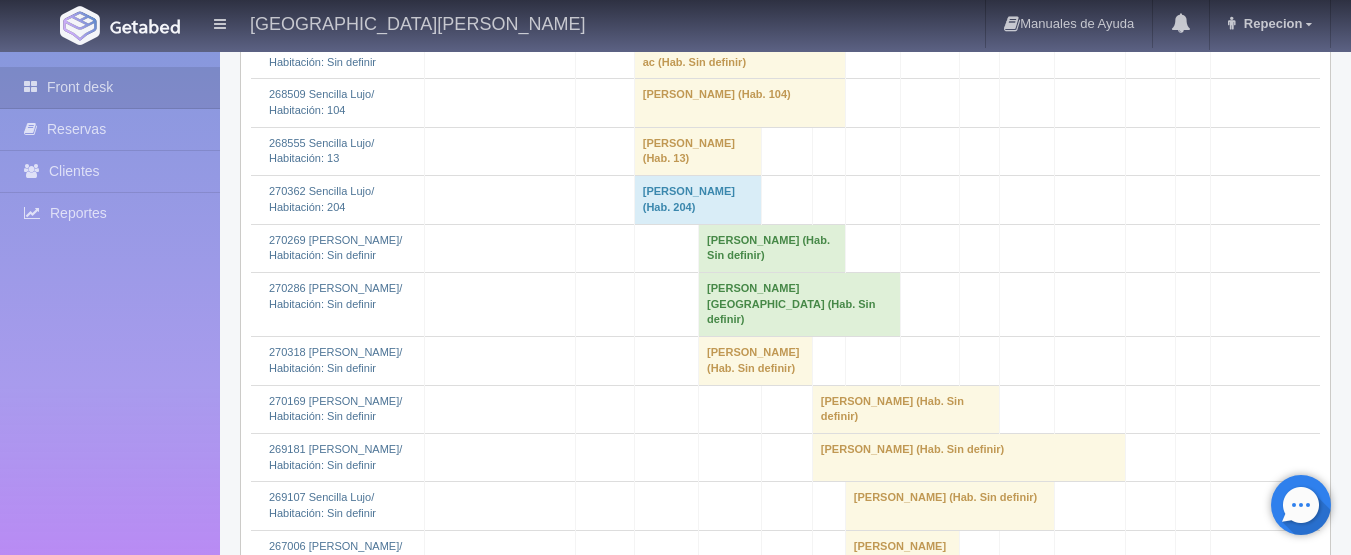 click on "[PERSON_NAME] 												(Hab. Sin definir)" at bounding box center [697, 6] 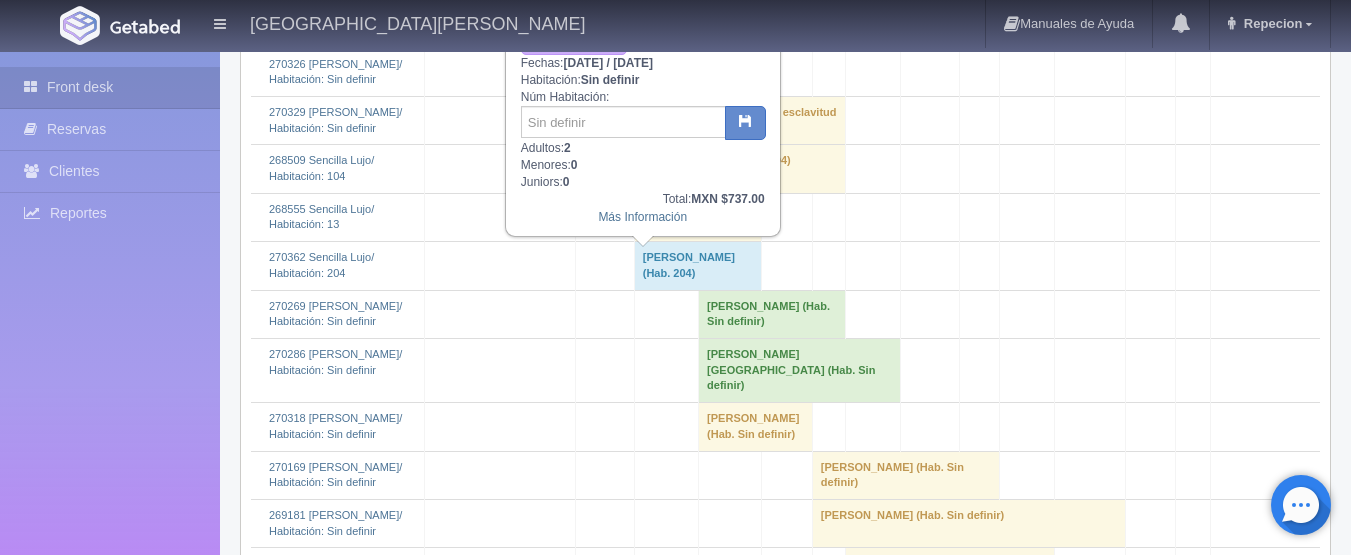 scroll, scrollTop: 3100, scrollLeft: 0, axis: vertical 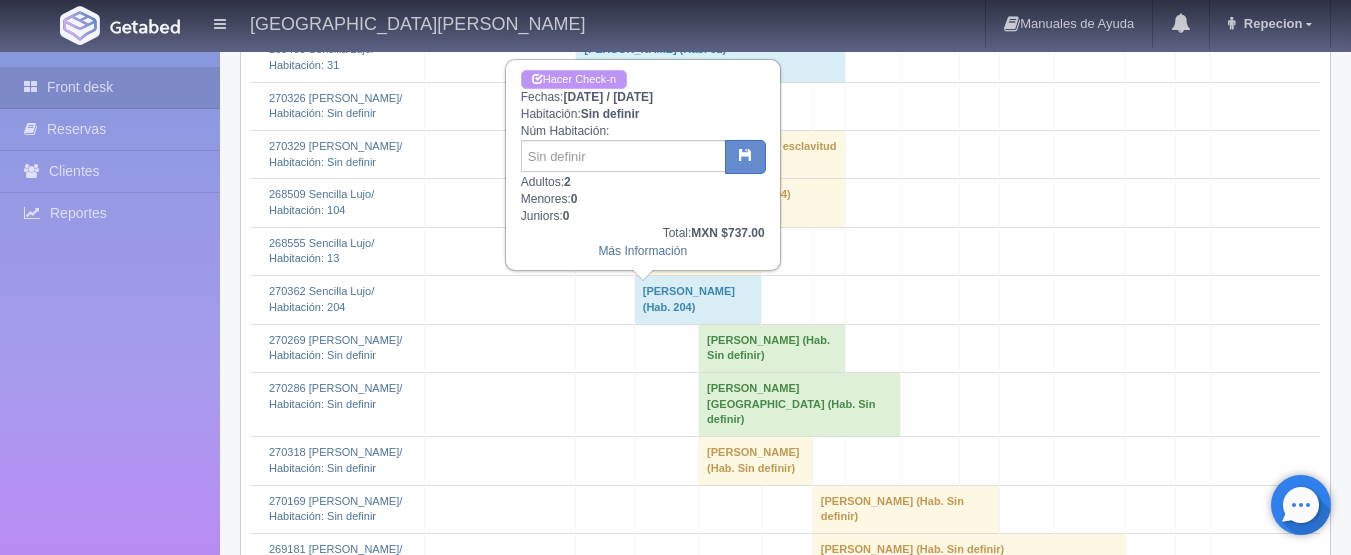 click on "Hacer Check-n" at bounding box center [574, 79] 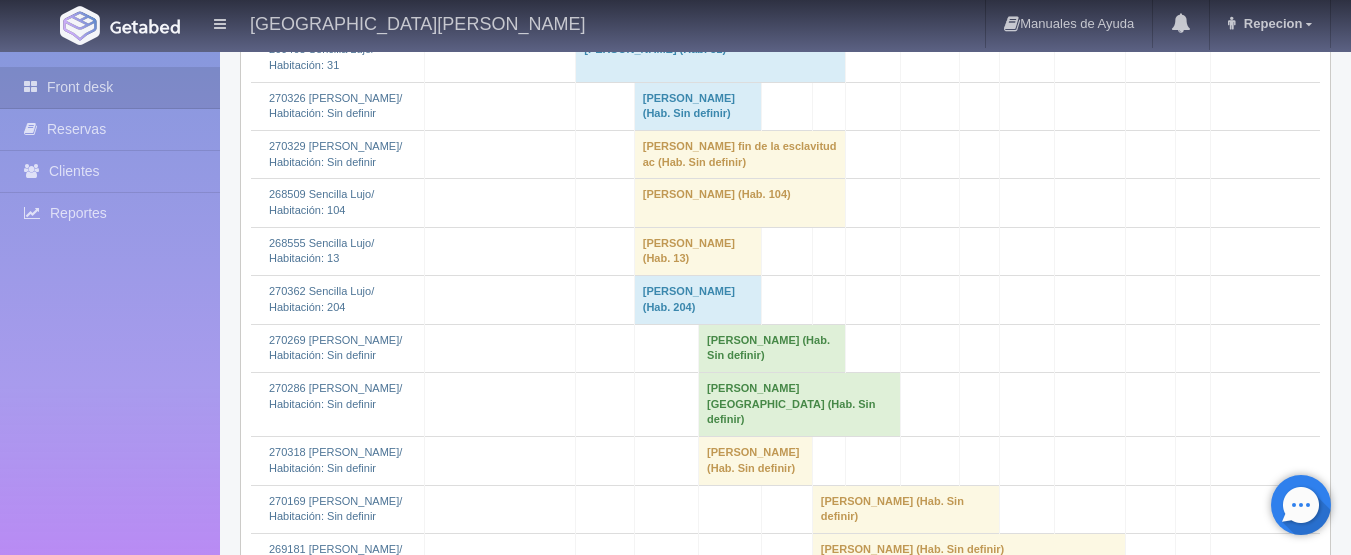 scroll, scrollTop: 3100, scrollLeft: 0, axis: vertical 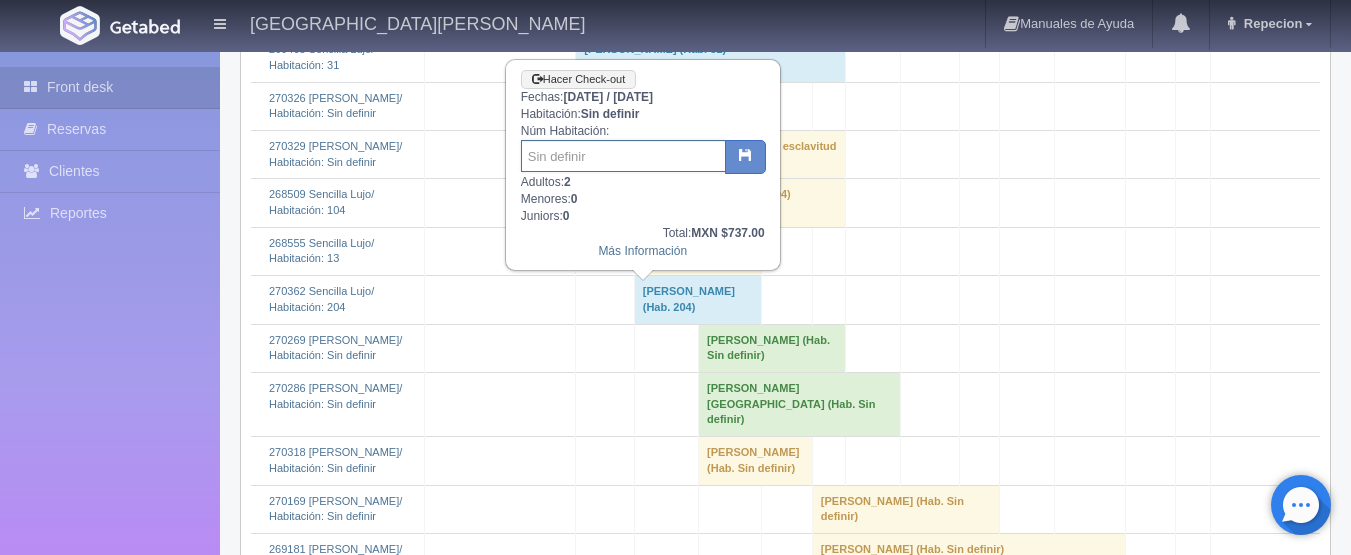 click at bounding box center (623, 156) 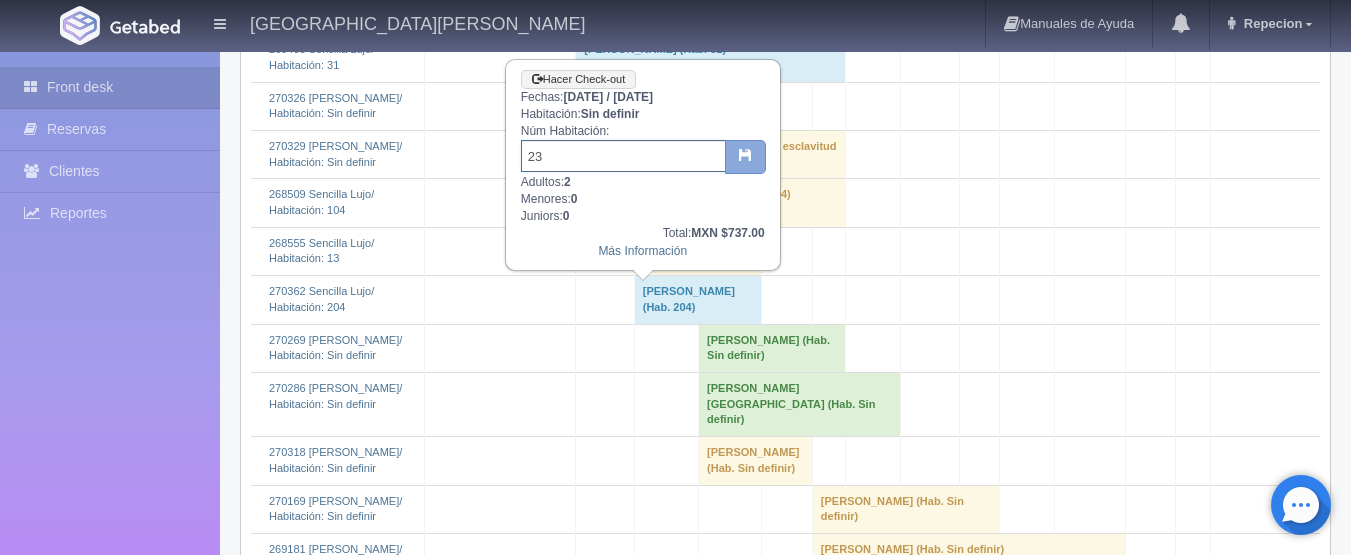 type on "23" 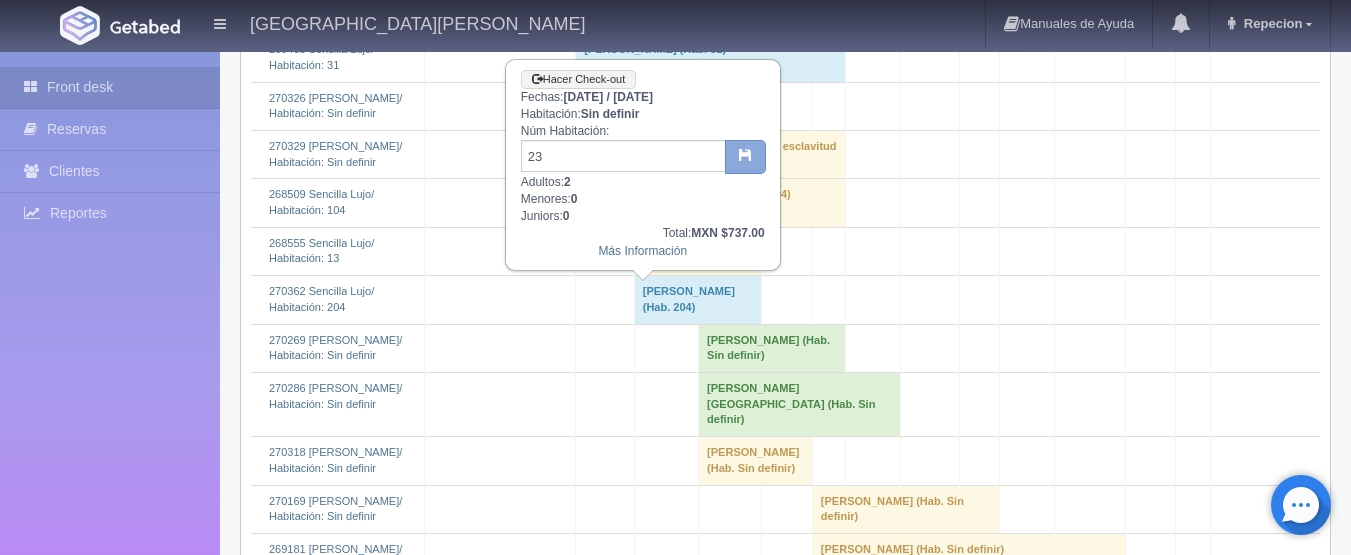 click at bounding box center (745, 157) 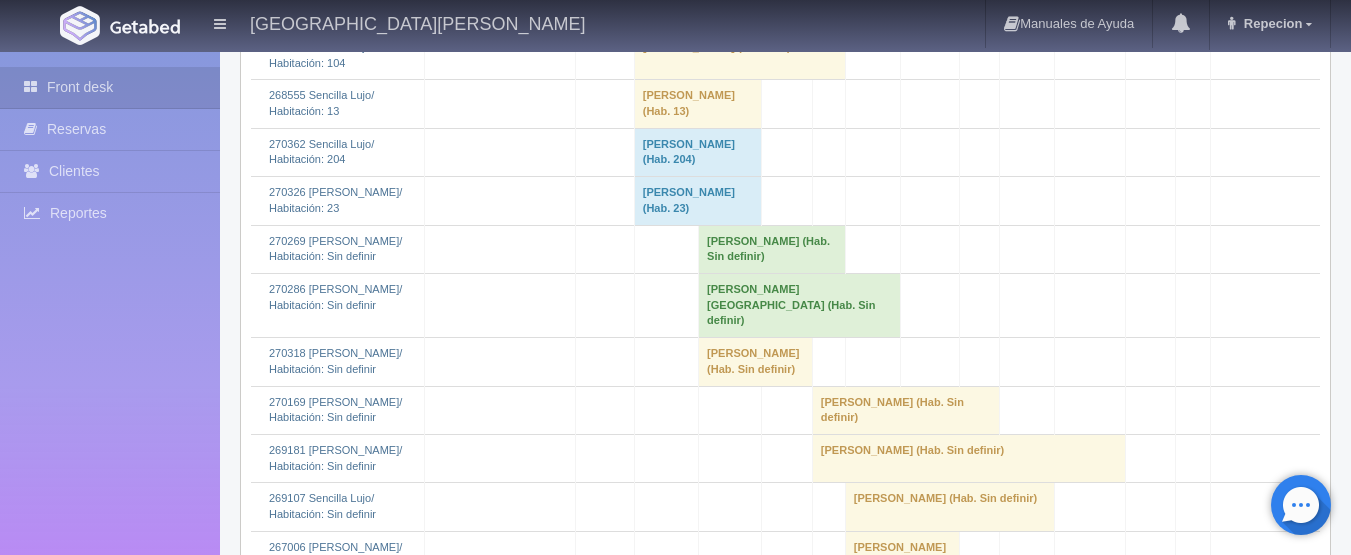 scroll, scrollTop: 3200, scrollLeft: 0, axis: vertical 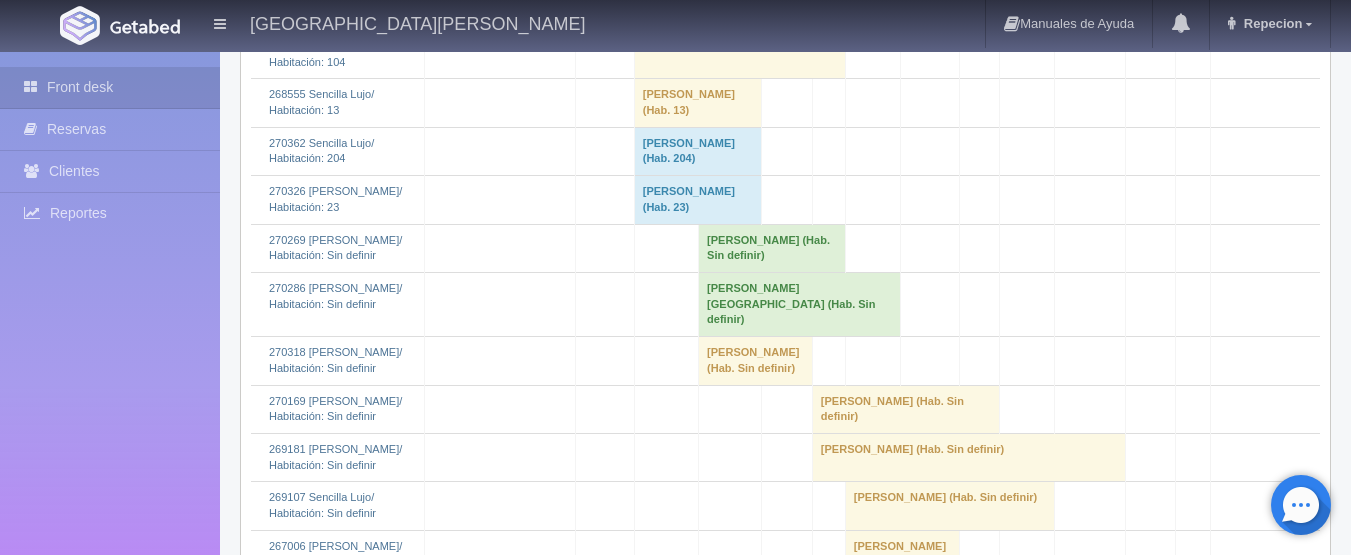 click on "[PERSON_NAME] fin de la esclavitud ac 												(Hab. Sin definir)" at bounding box center [739, 6] 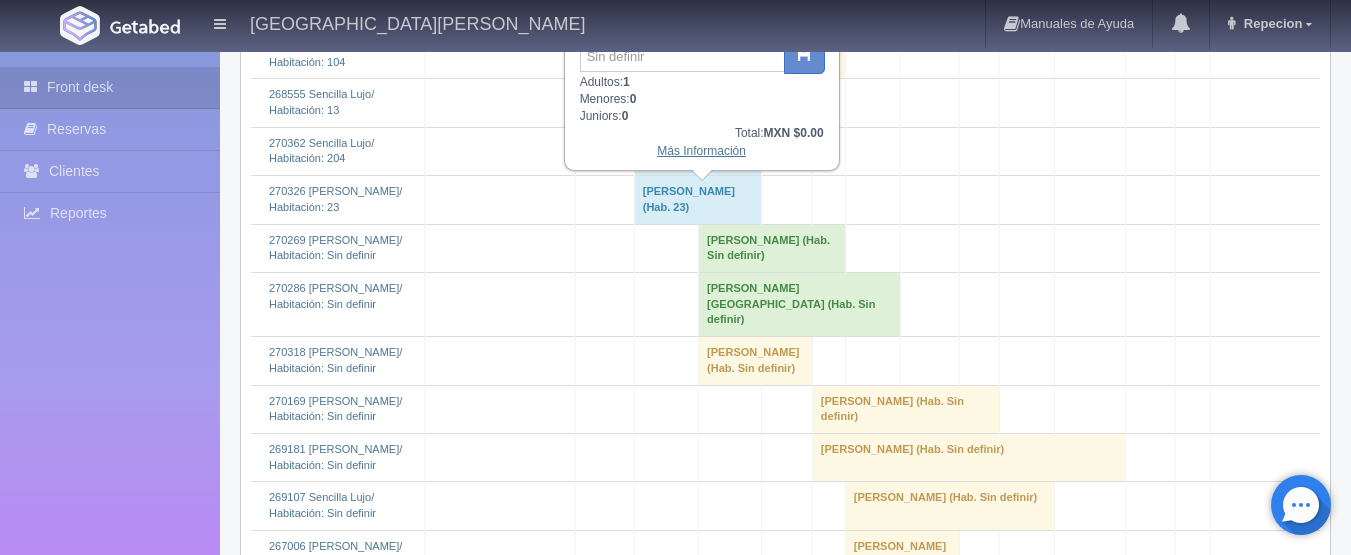 click on "Más Información" at bounding box center [701, 151] 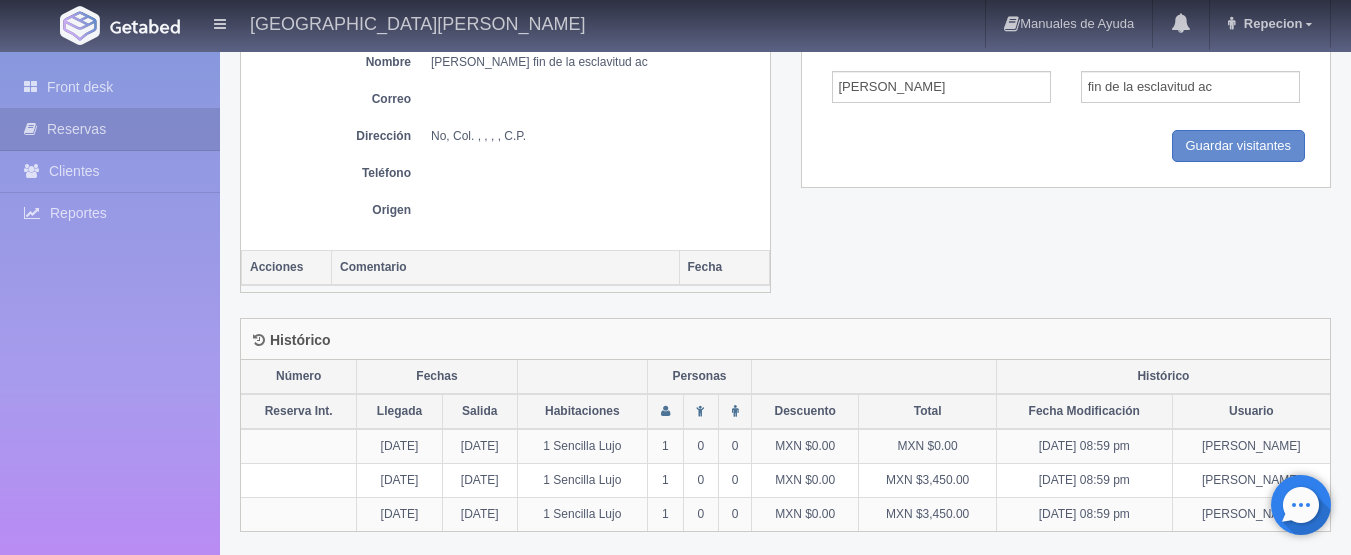 scroll, scrollTop: 822, scrollLeft: 0, axis: vertical 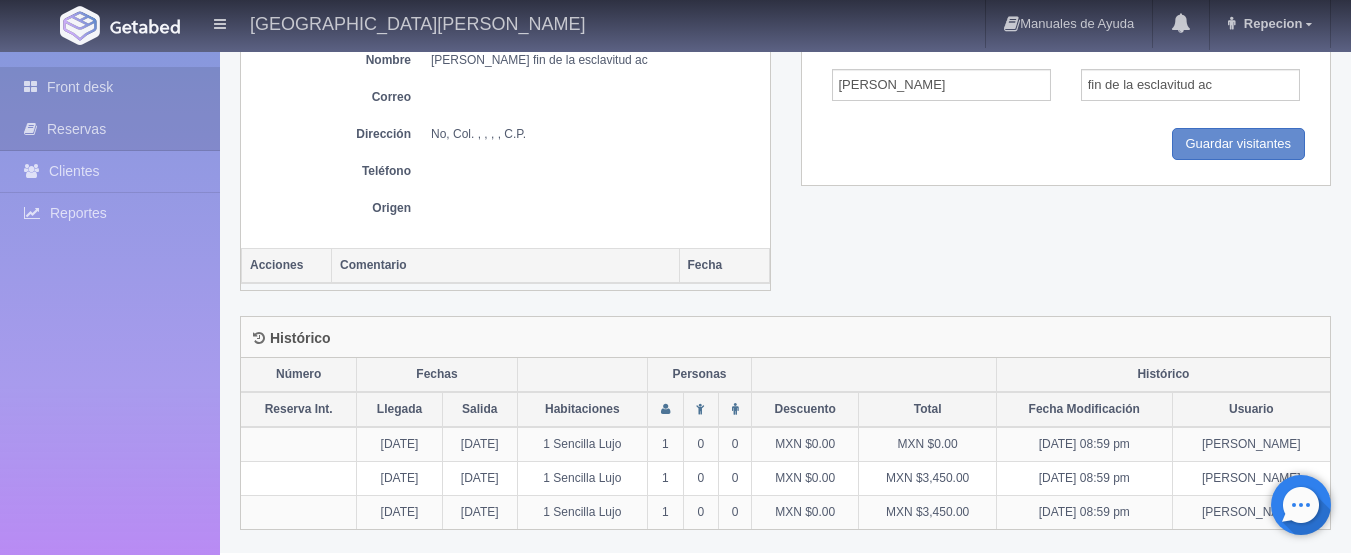 click on "Front desk" at bounding box center (110, 87) 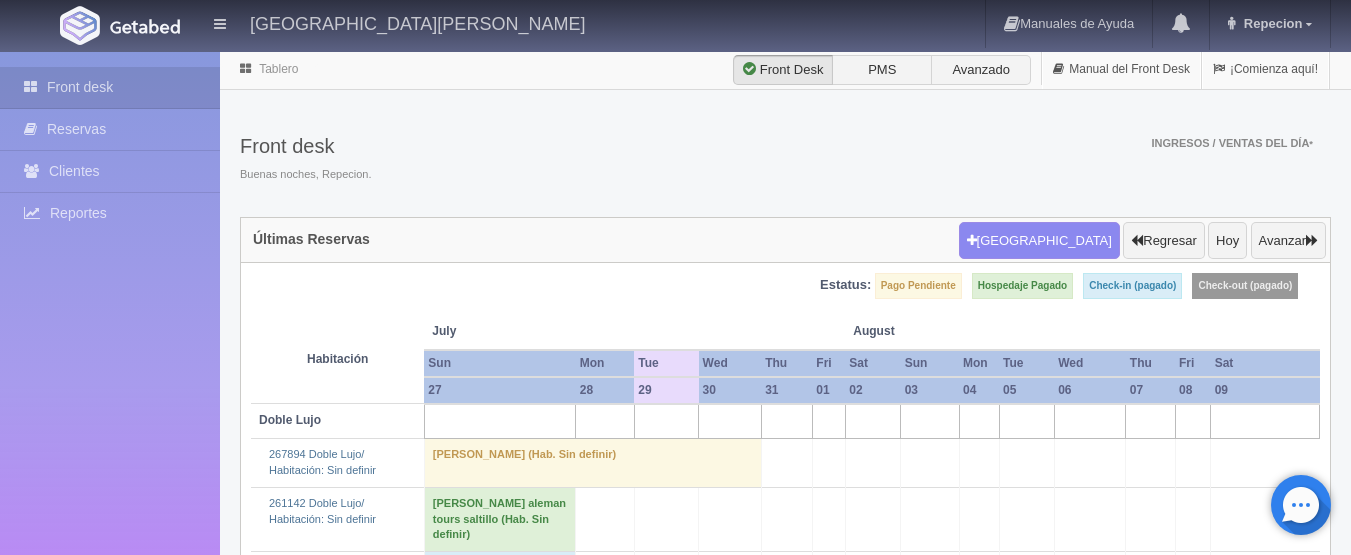 scroll, scrollTop: 0, scrollLeft: 0, axis: both 